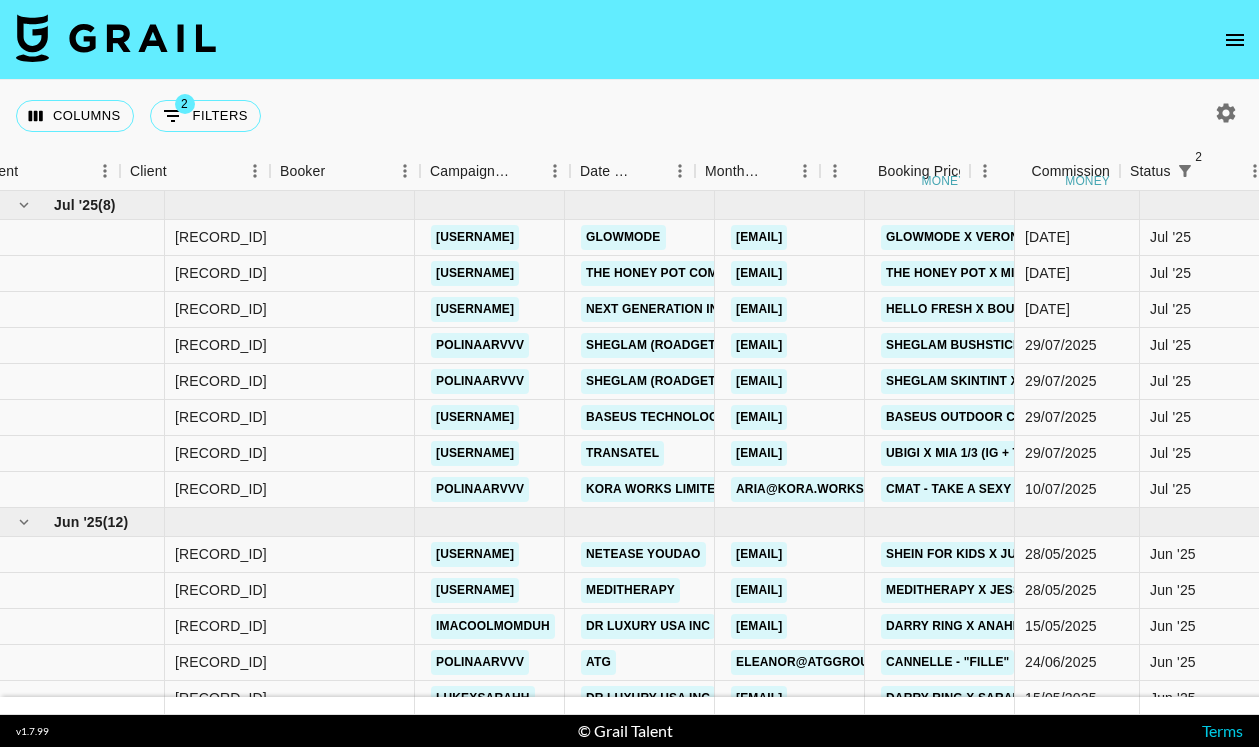 scroll, scrollTop: 0, scrollLeft: 0, axis: both 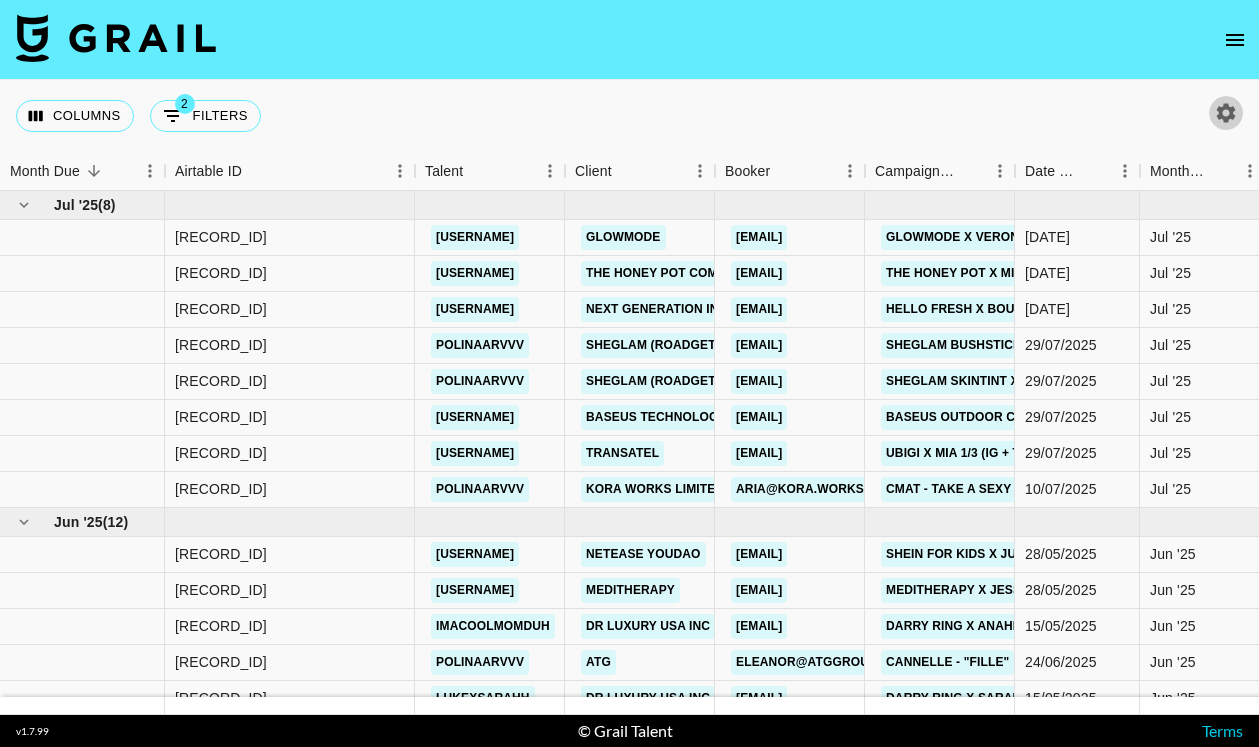click 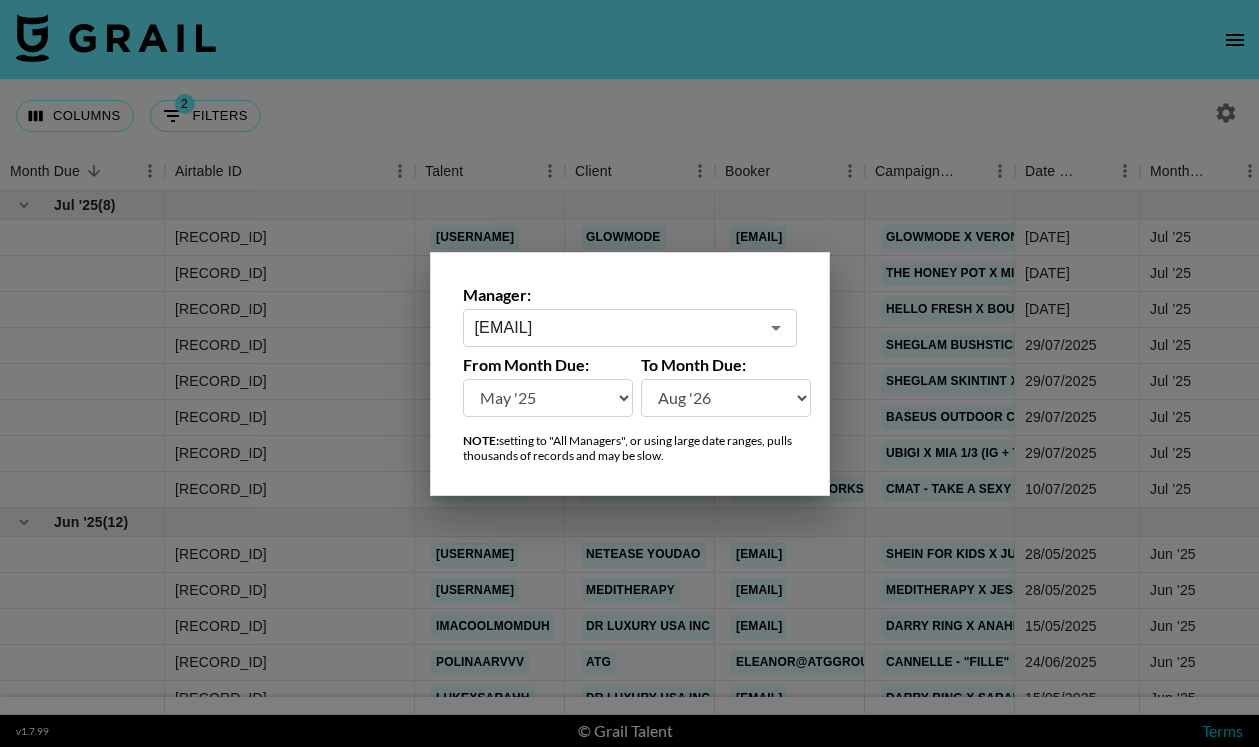 click at bounding box center (629, 373) 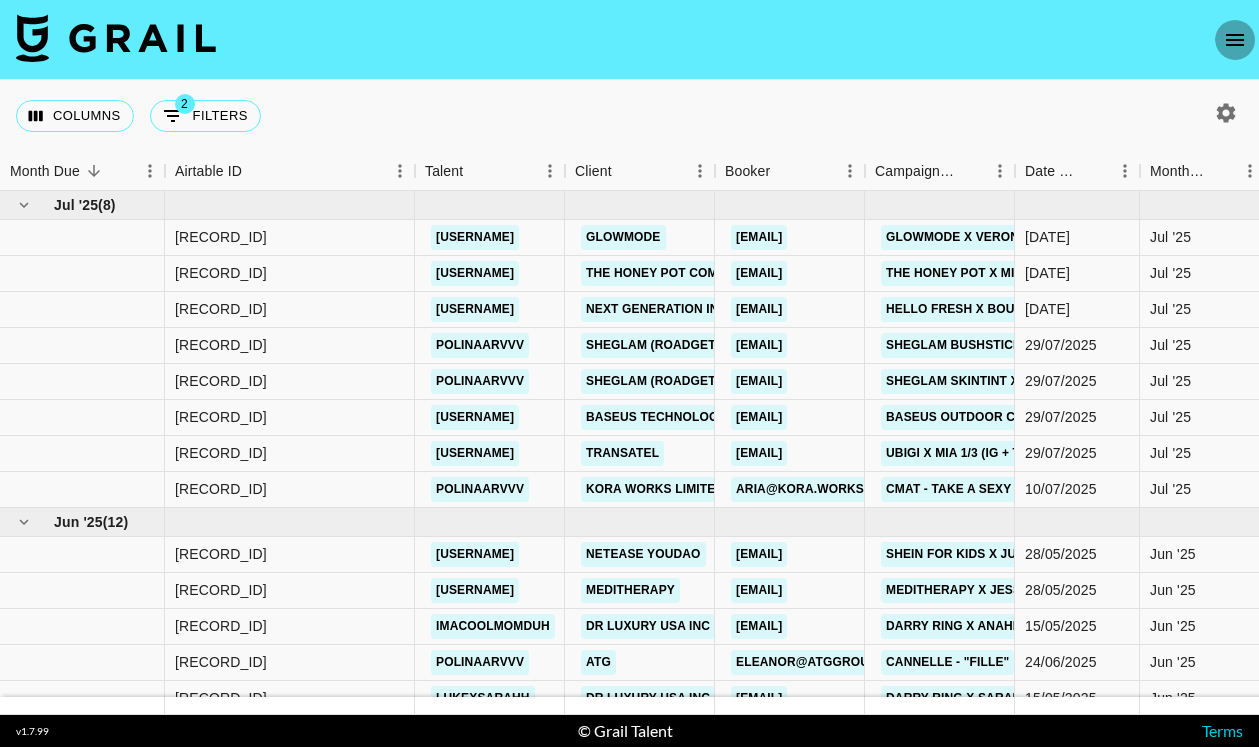 click at bounding box center (1235, 40) 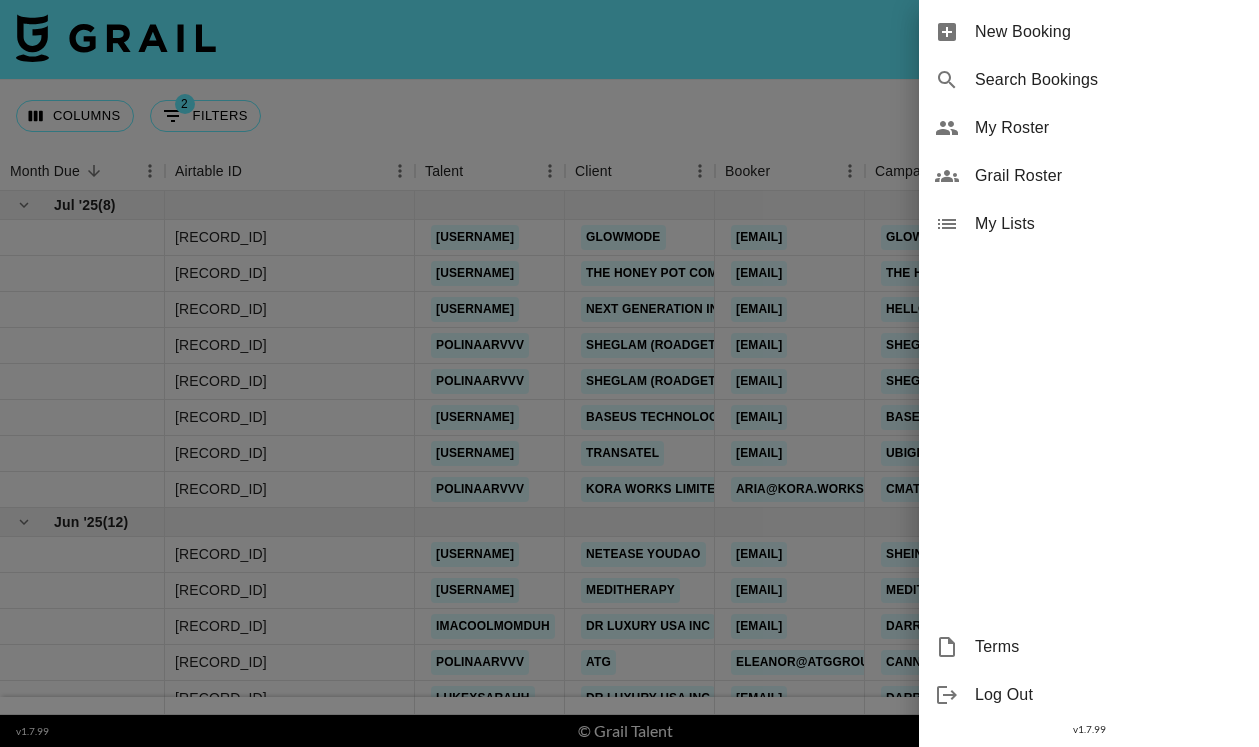 click at bounding box center (629, 373) 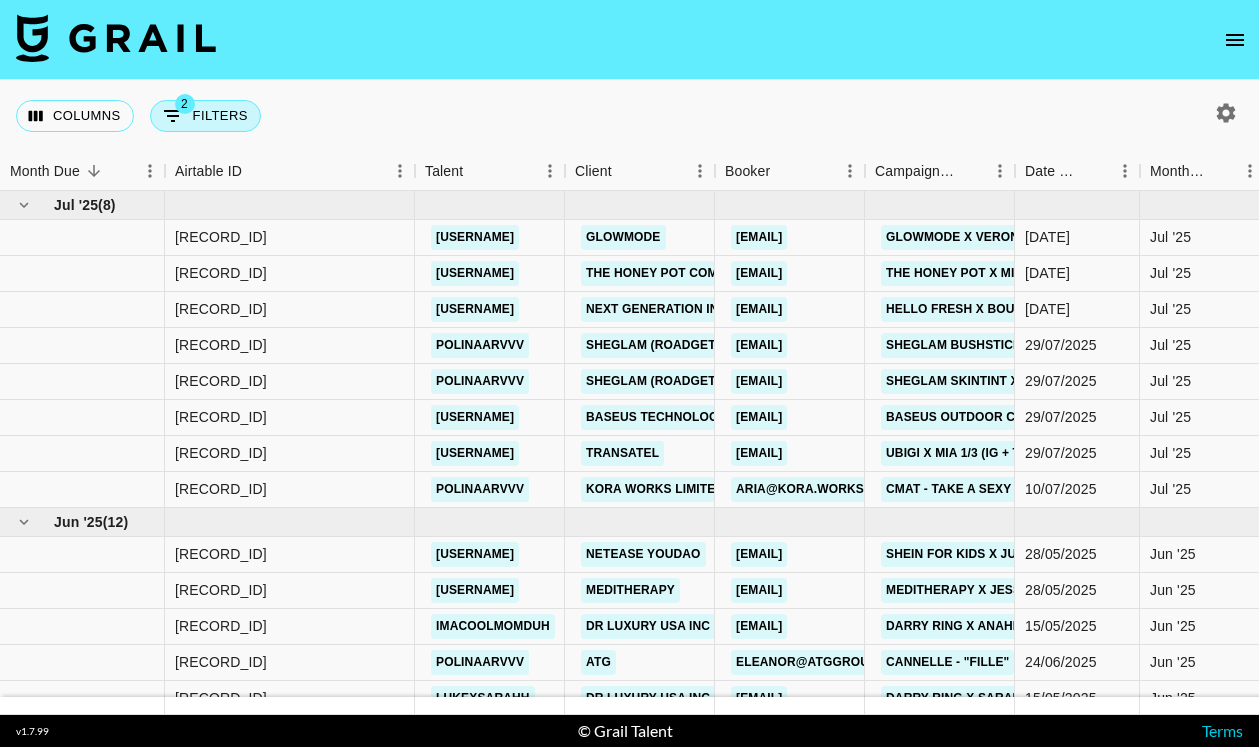 click on "2 Filters" at bounding box center (205, 116) 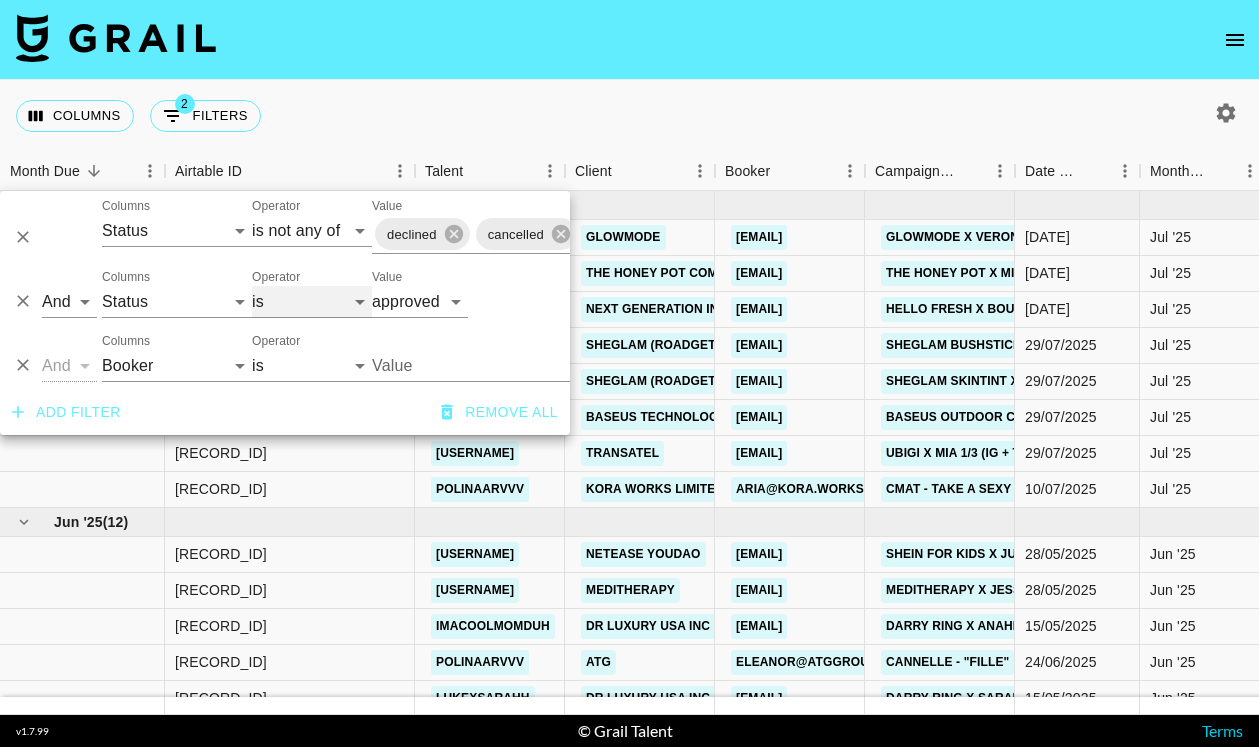 click on "is is not is any of is not any of" at bounding box center [312, 302] 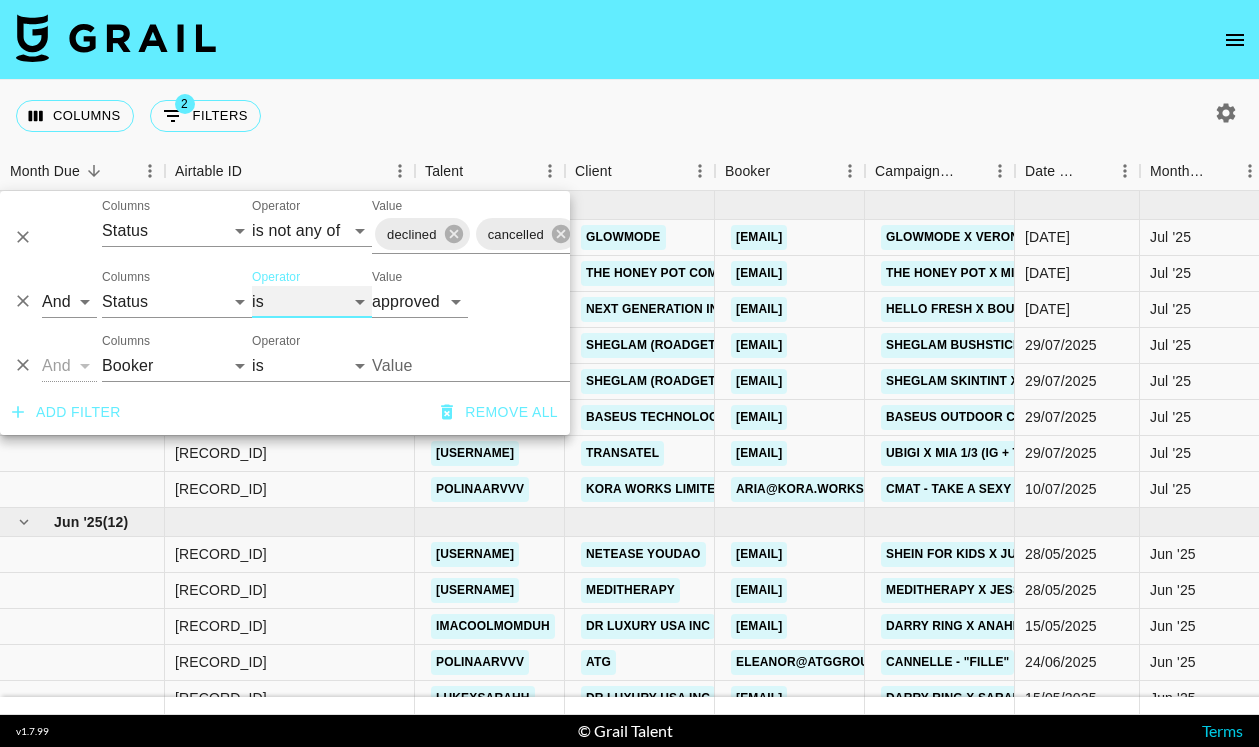 select on "not" 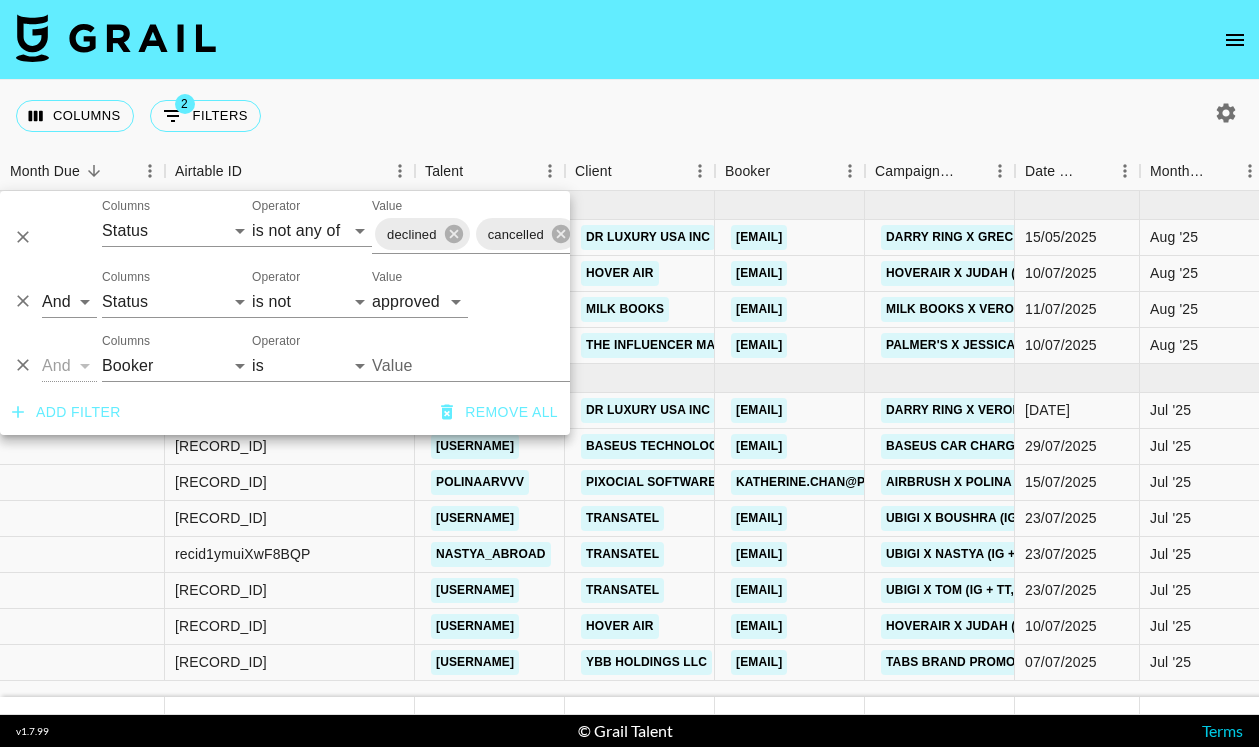 click on "Columns 2 Filters + Booking" at bounding box center (629, 116) 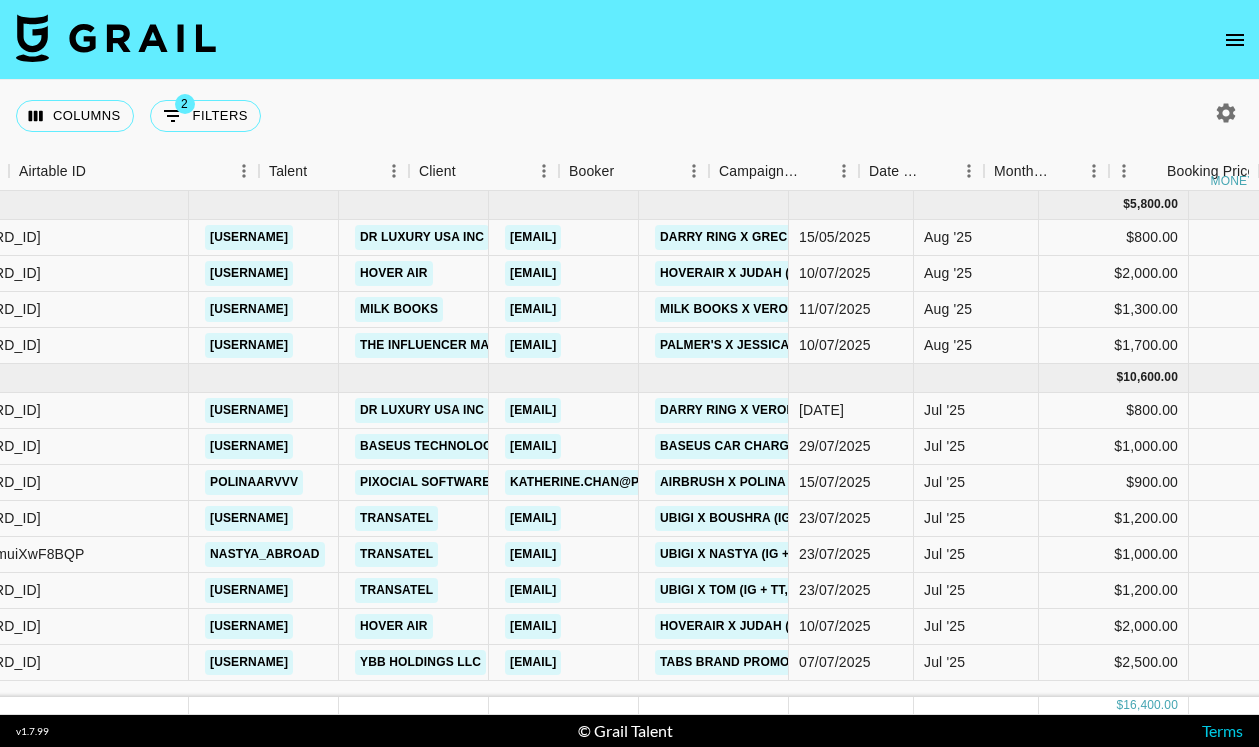 scroll, scrollTop: 0, scrollLeft: 317, axis: horizontal 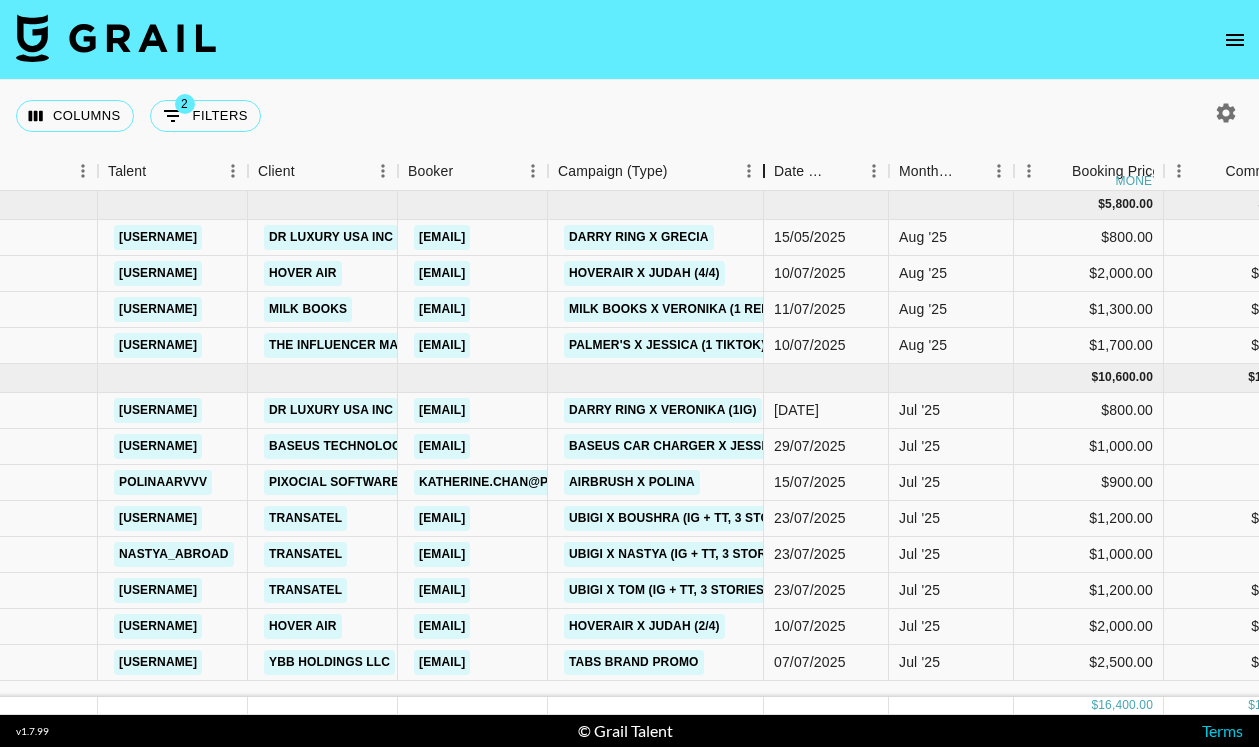 drag, startPoint x: 691, startPoint y: 164, endPoint x: 778, endPoint y: 163, distance: 87.005745 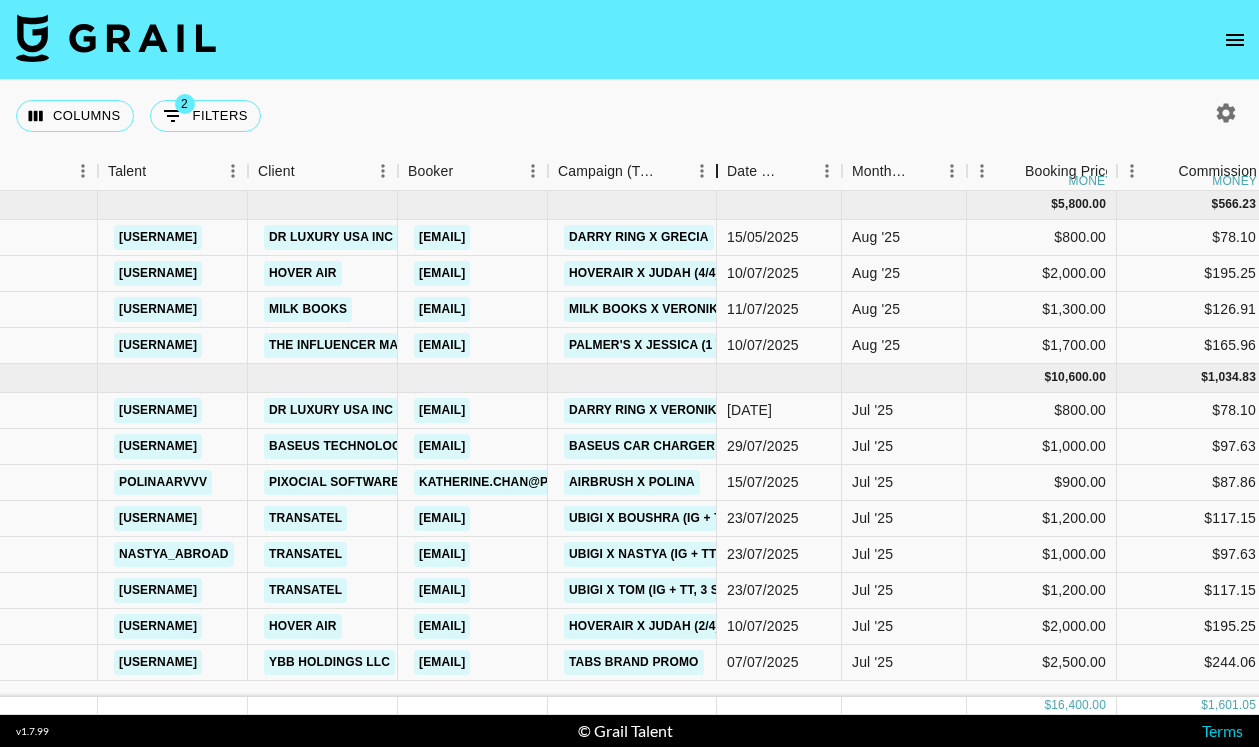 drag, startPoint x: 778, startPoint y: 163, endPoint x: 710, endPoint y: 163, distance: 68 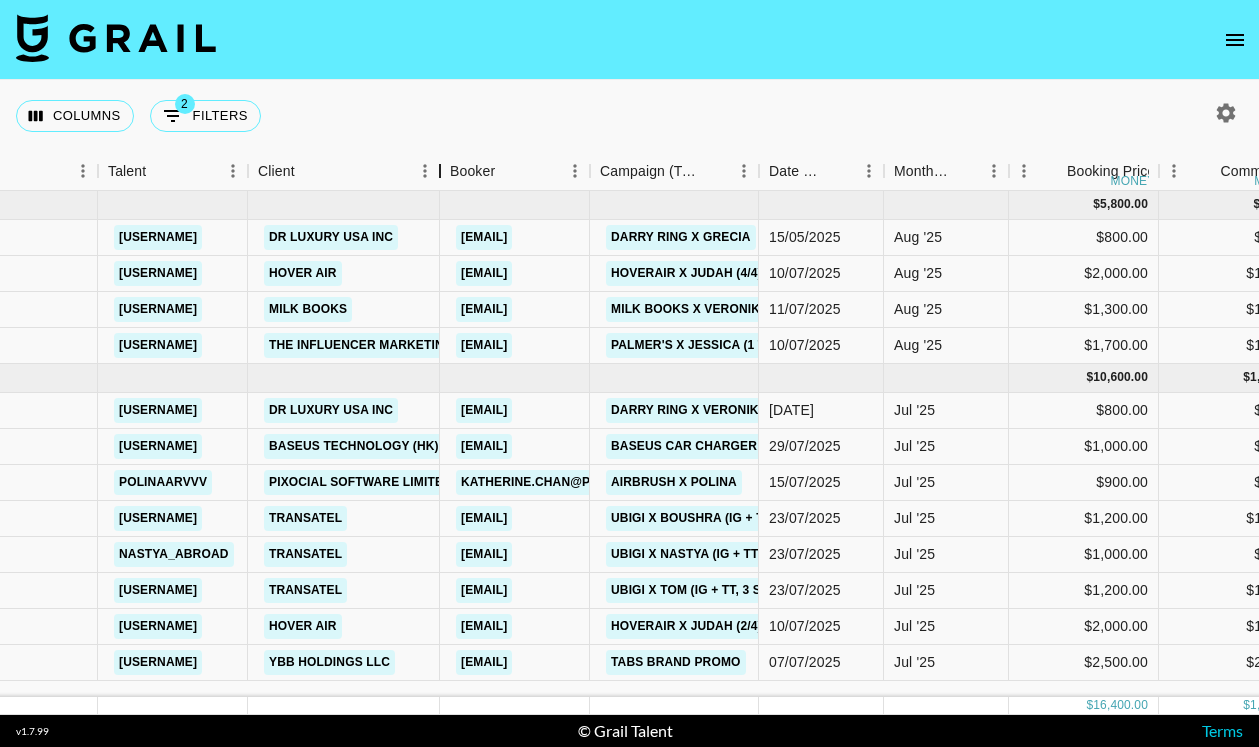 drag, startPoint x: 400, startPoint y: 172, endPoint x: 442, endPoint y: 172, distance: 42 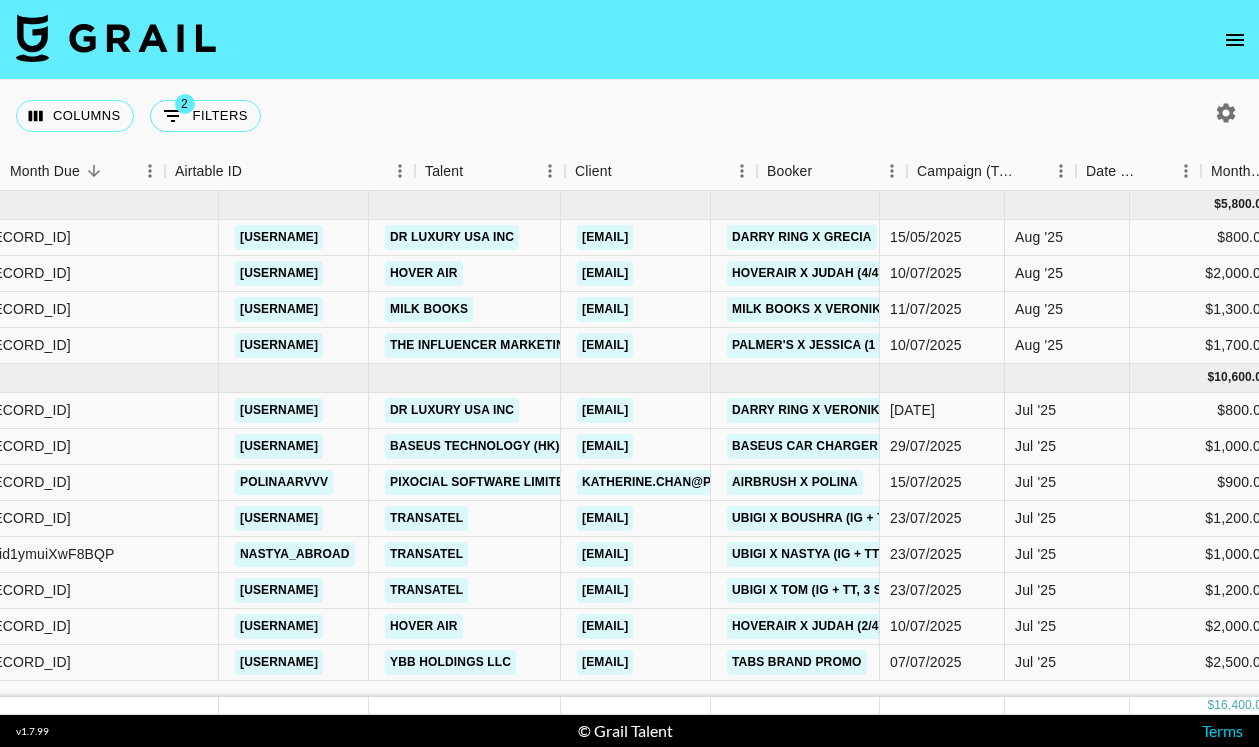scroll, scrollTop: 0, scrollLeft: 0, axis: both 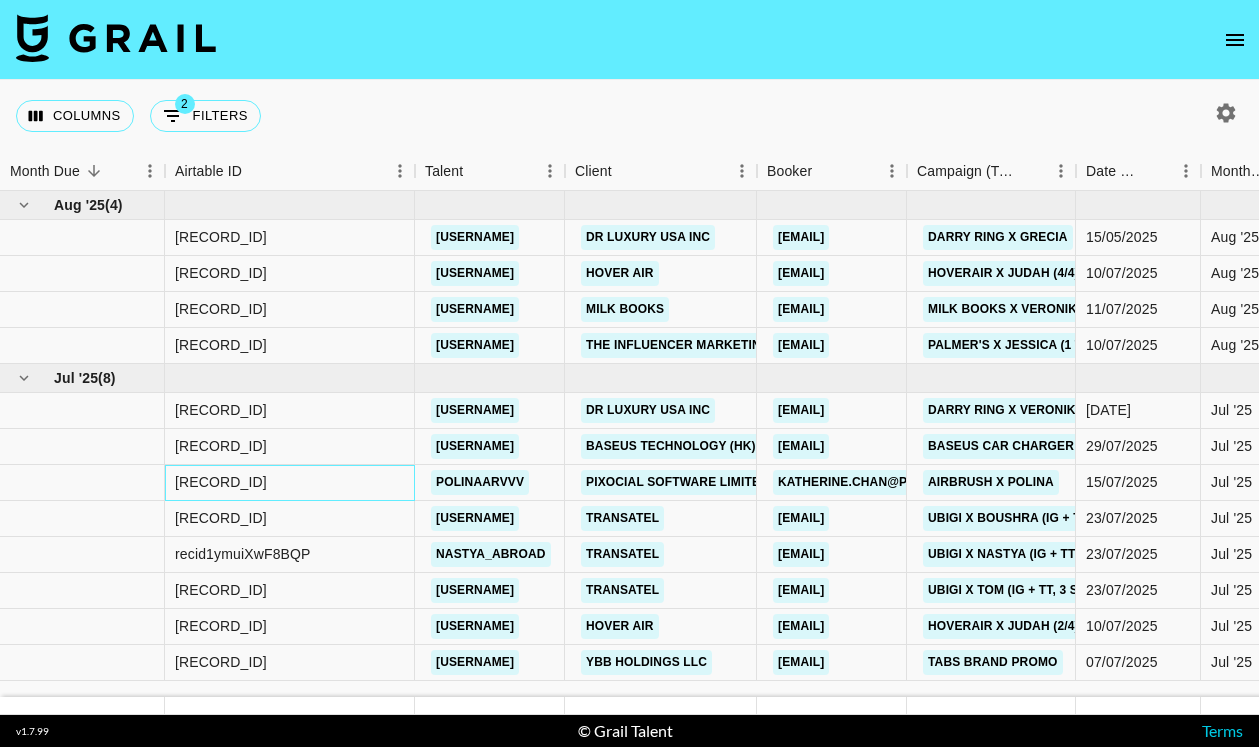 click on "[RECORD_ID]" at bounding box center (221, 482) 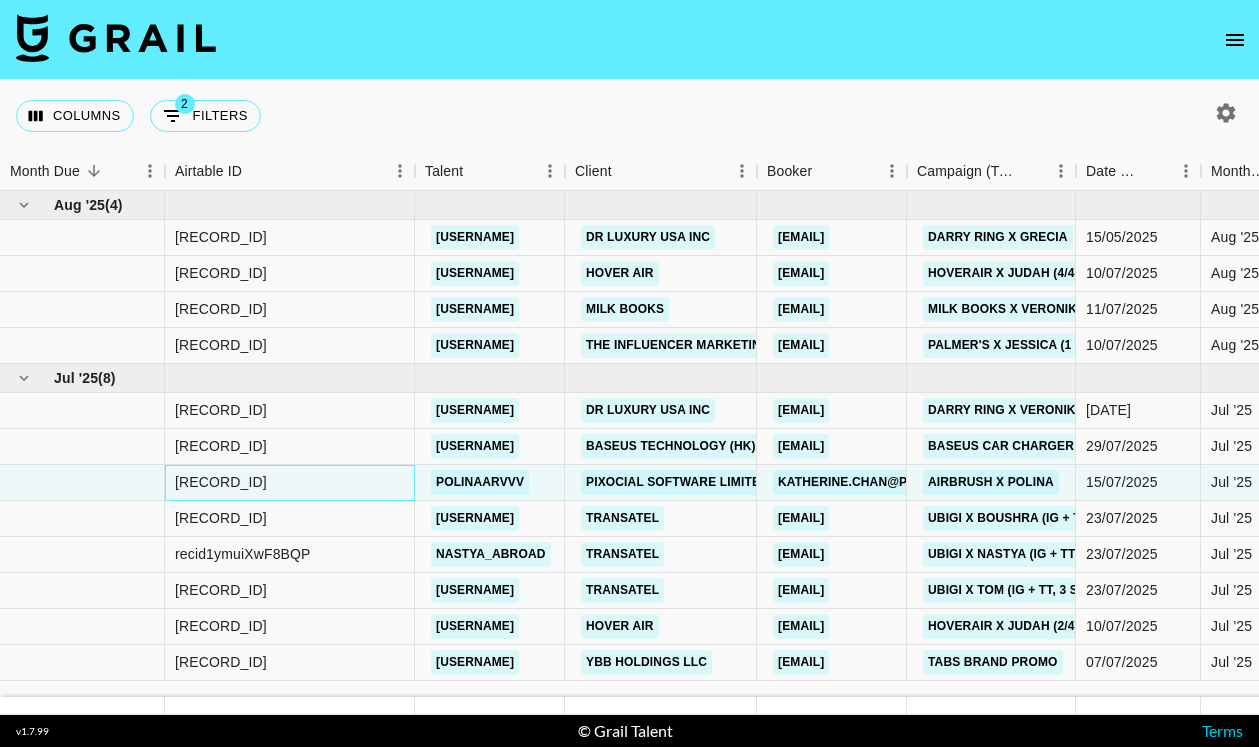 click on "[RECORD_ID]" at bounding box center (221, 482) 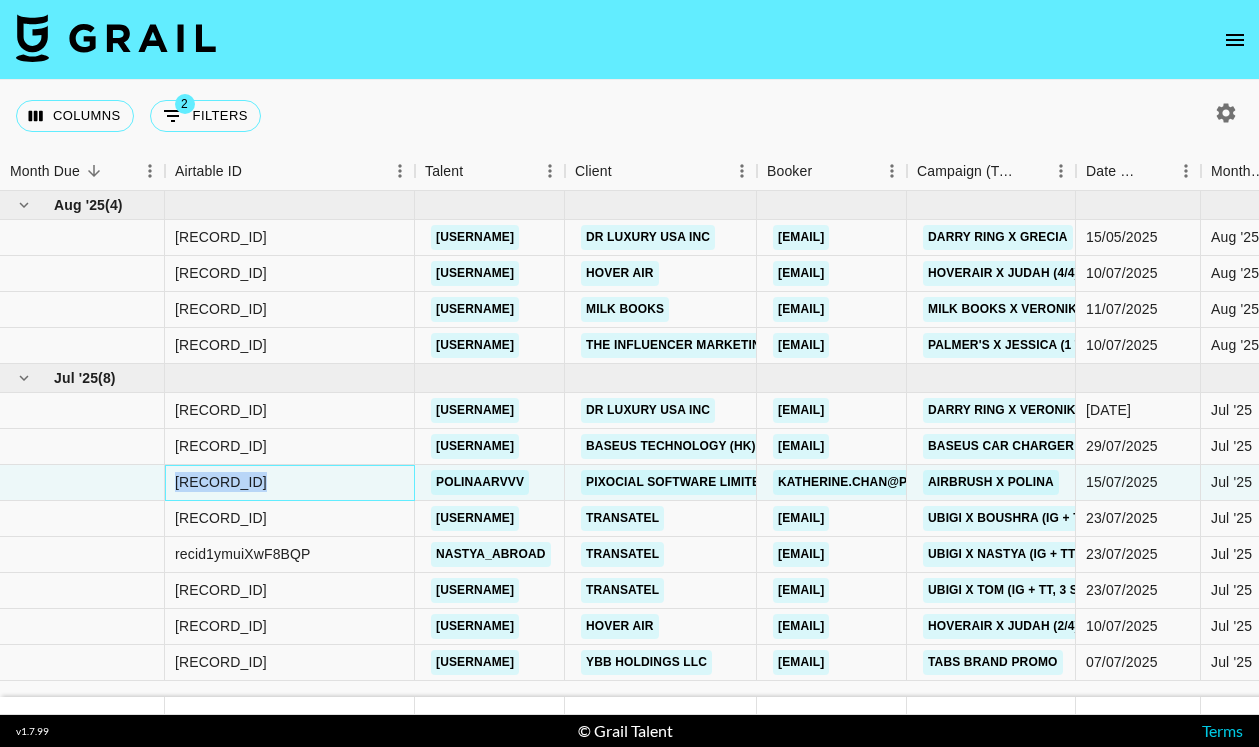 click on "[RECORD_ID]" at bounding box center [221, 482] 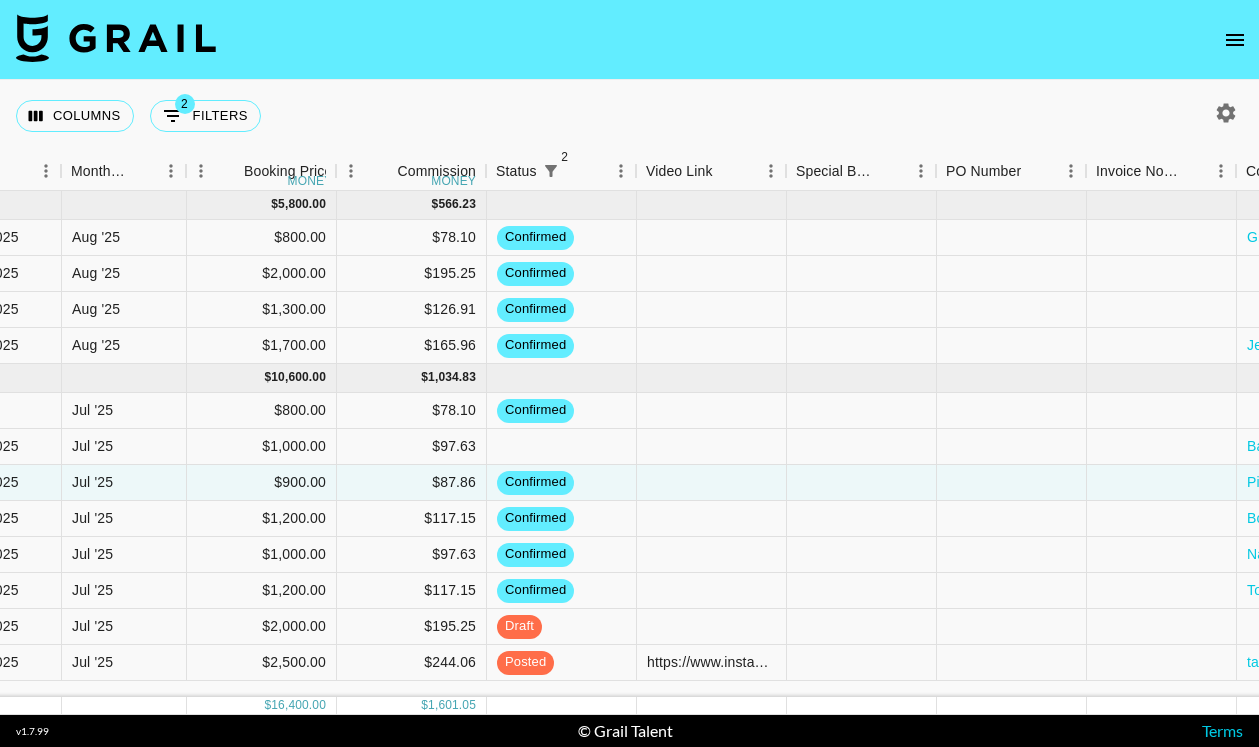 scroll, scrollTop: 0, scrollLeft: 1140, axis: horizontal 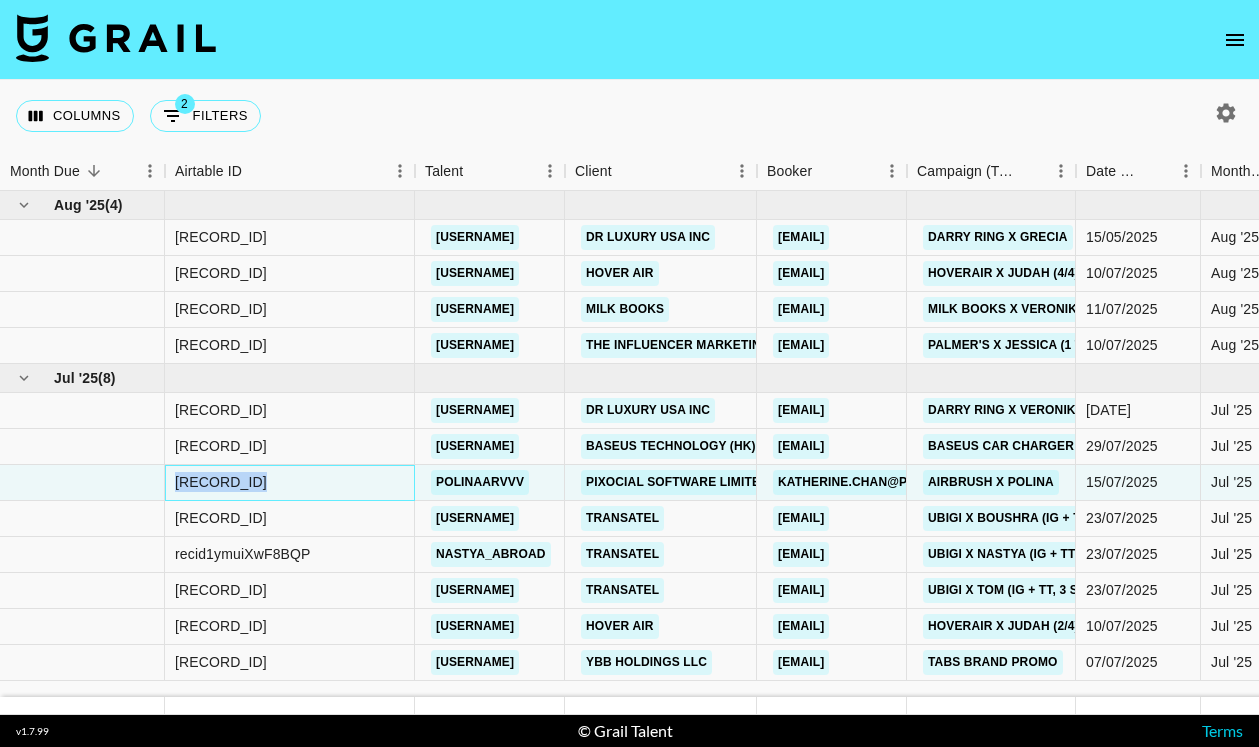 click on "[RECORD_ID]" at bounding box center (290, 483) 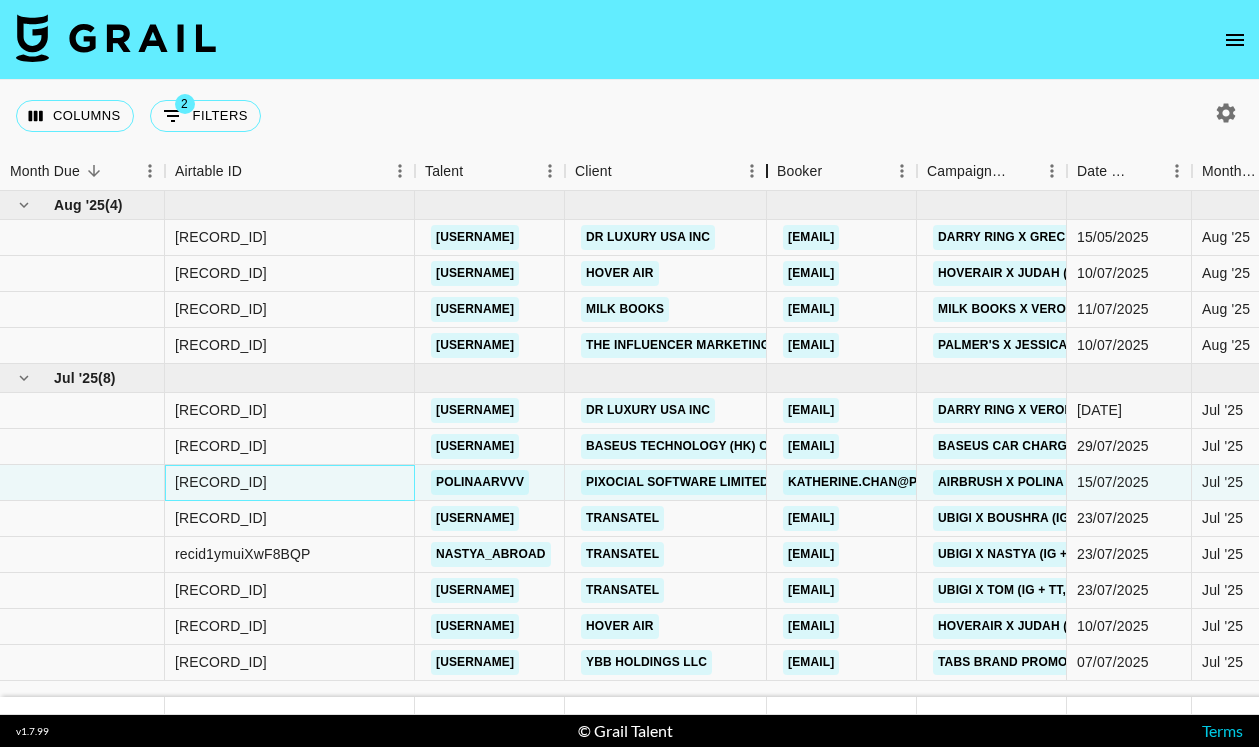 drag, startPoint x: 718, startPoint y: 178, endPoint x: 770, endPoint y: 178, distance: 52 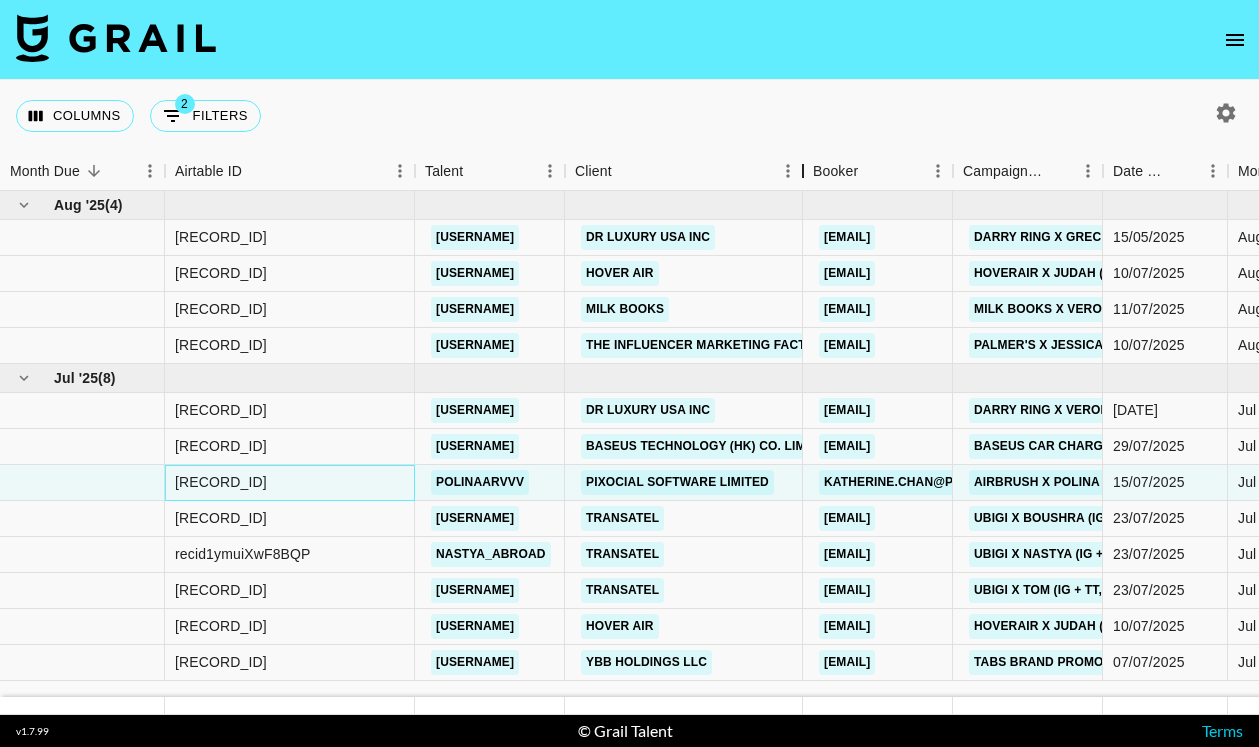 drag, startPoint x: 770, startPoint y: 178, endPoint x: 806, endPoint y: 180, distance: 36.05551 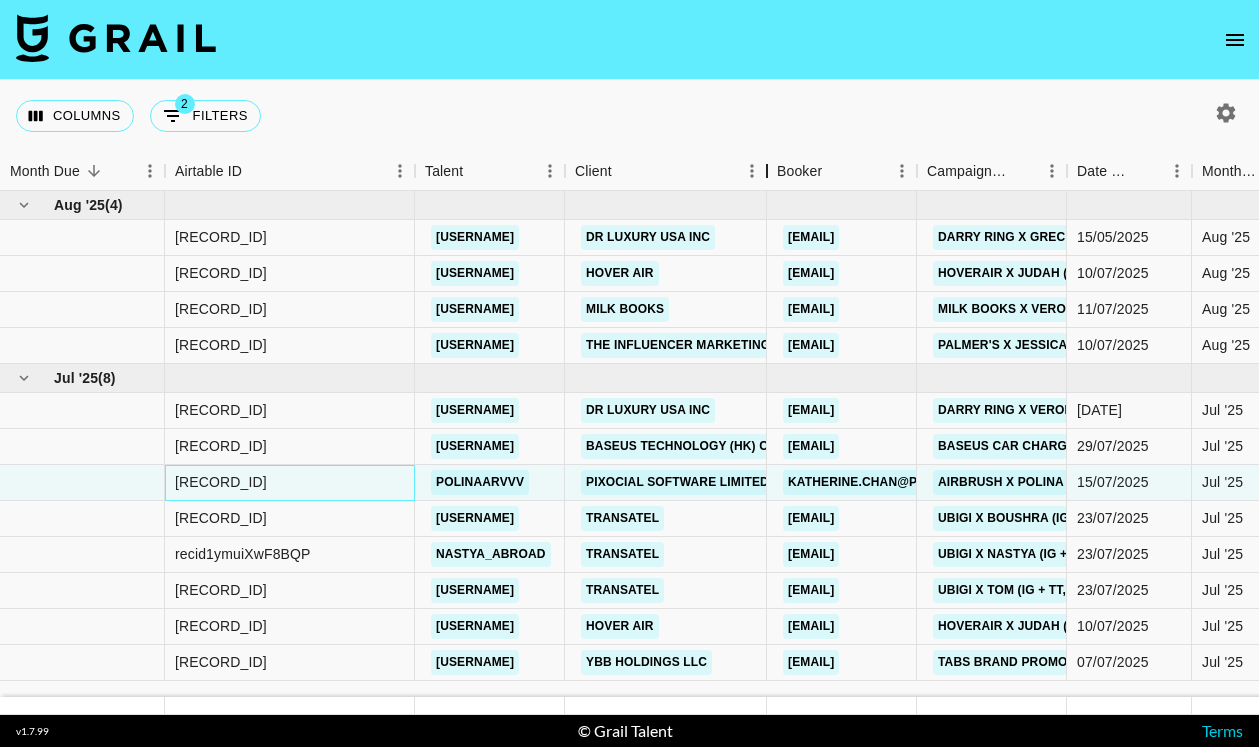 drag, startPoint x: 806, startPoint y: 179, endPoint x: 769, endPoint y: 180, distance: 37.01351 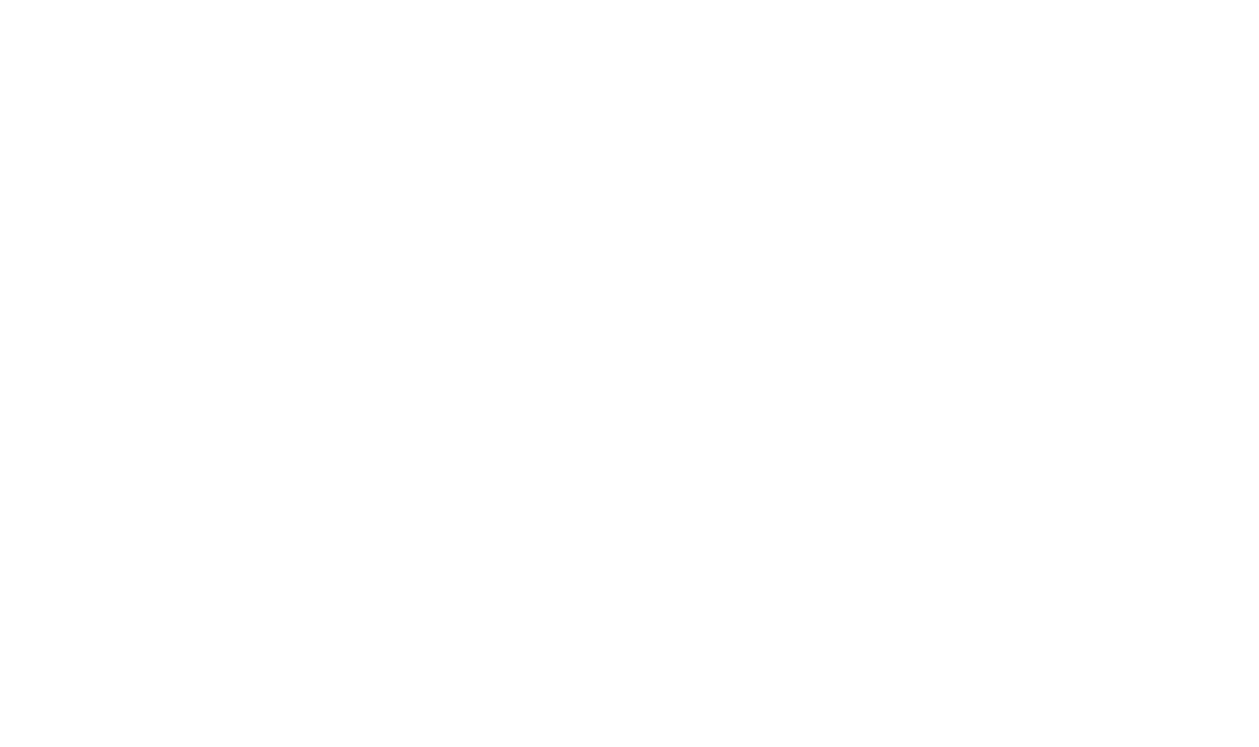 scroll, scrollTop: 0, scrollLeft: 0, axis: both 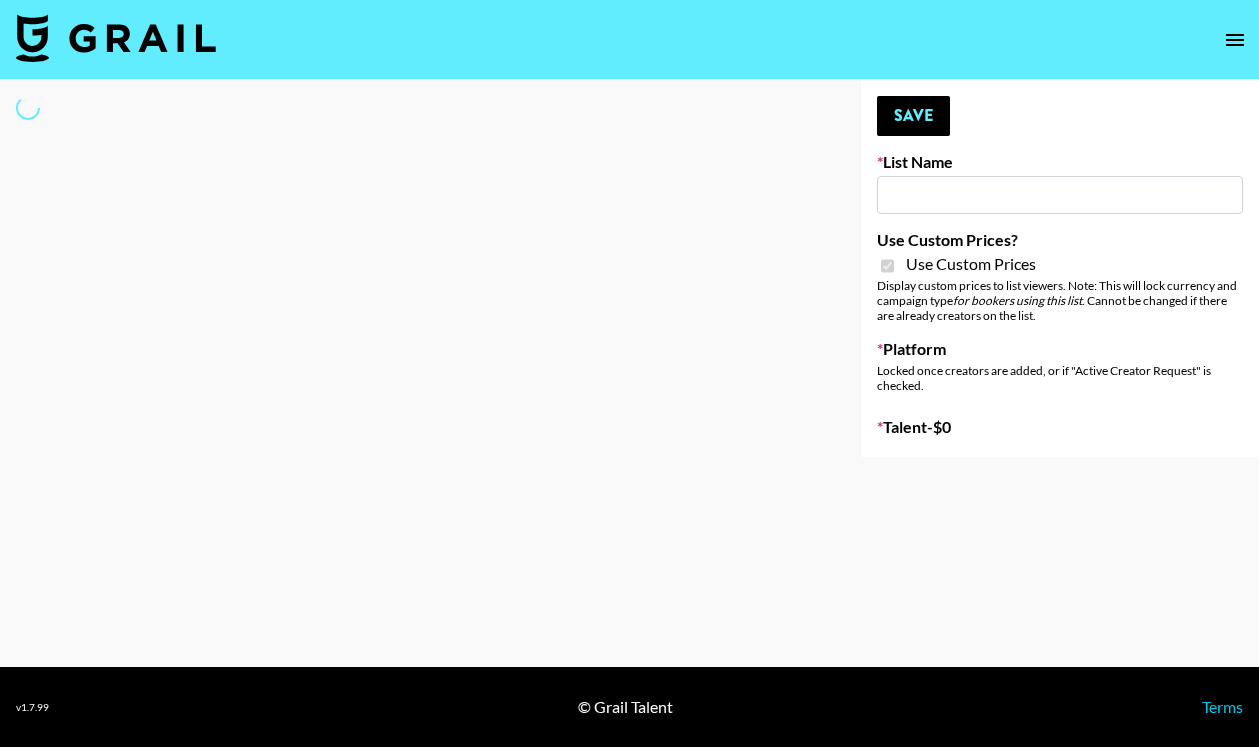 type on "Airbrush Glow Filter - USA TikTok" 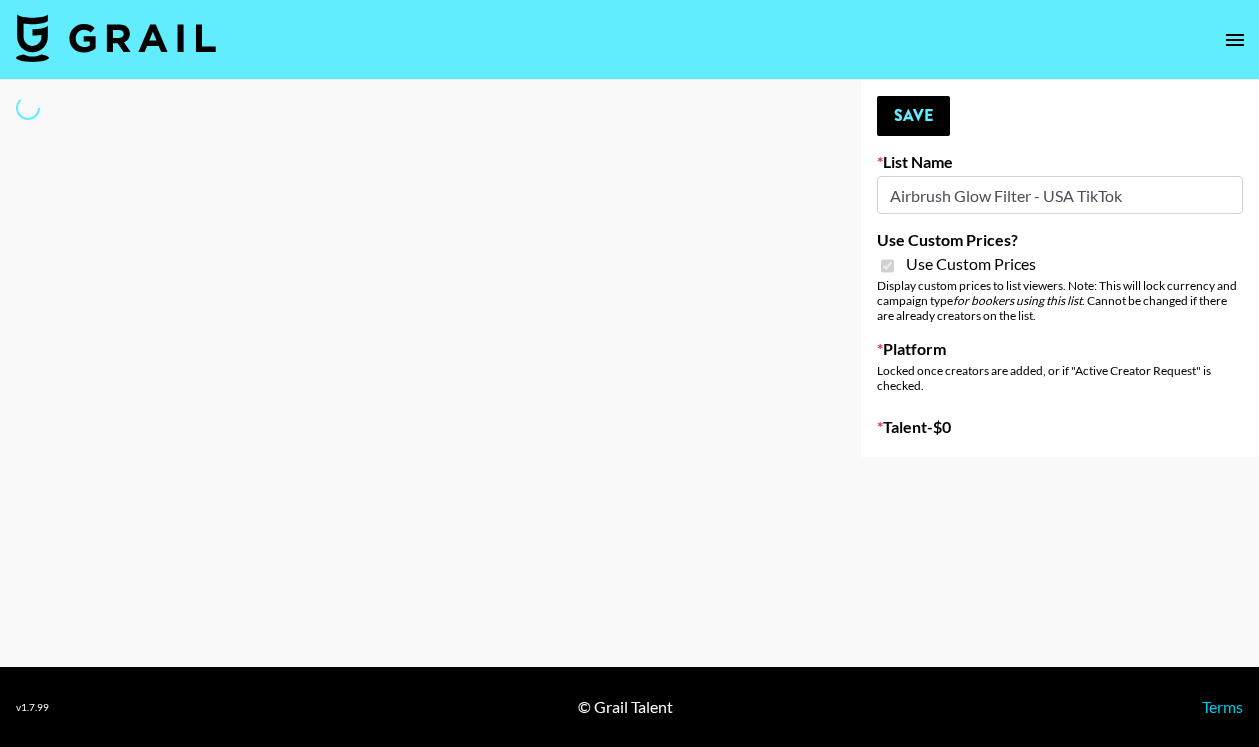 select on "Brand" 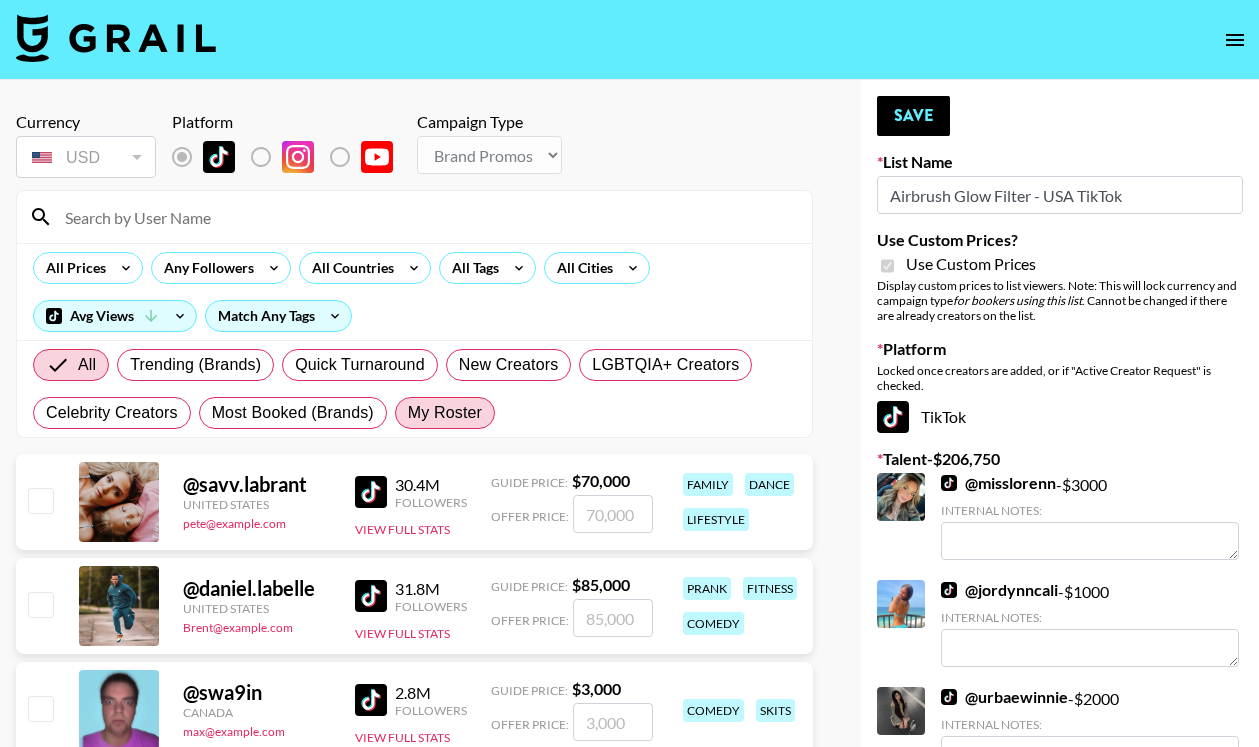 click on "My Roster" at bounding box center [445, 413] 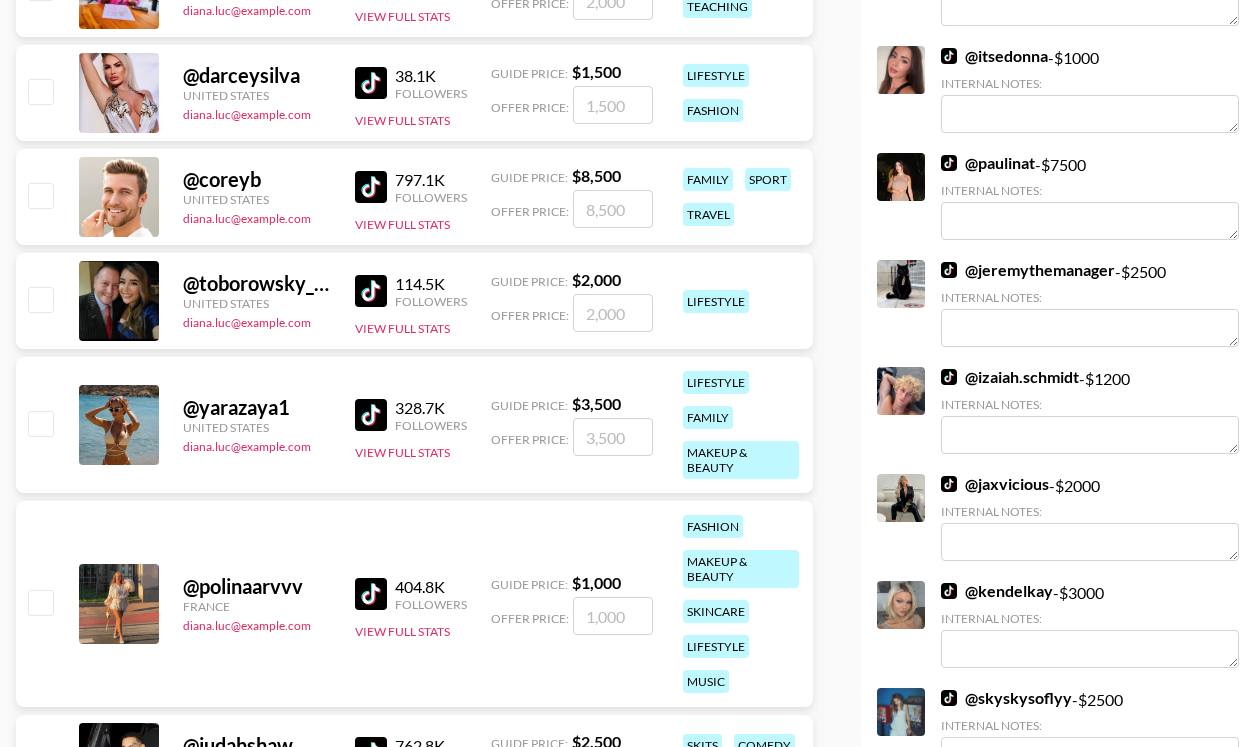 scroll, scrollTop: 2207, scrollLeft: 0, axis: vertical 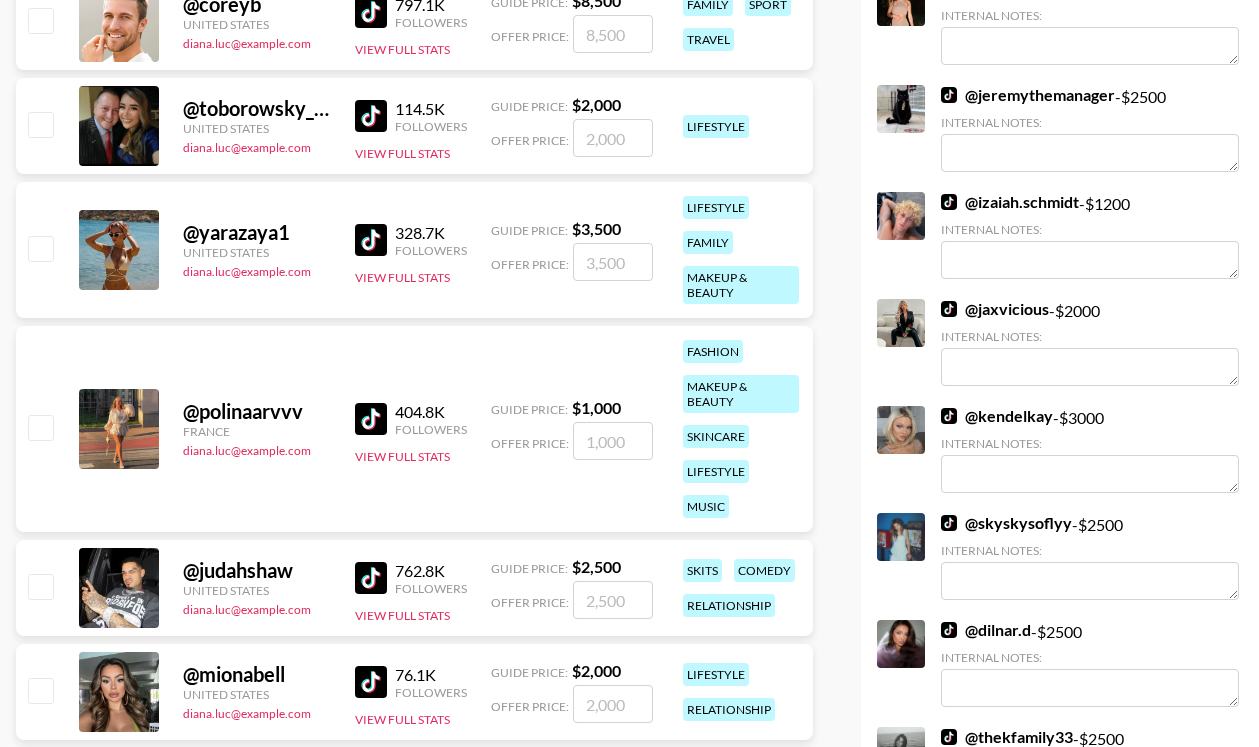 click at bounding box center [40, 248] 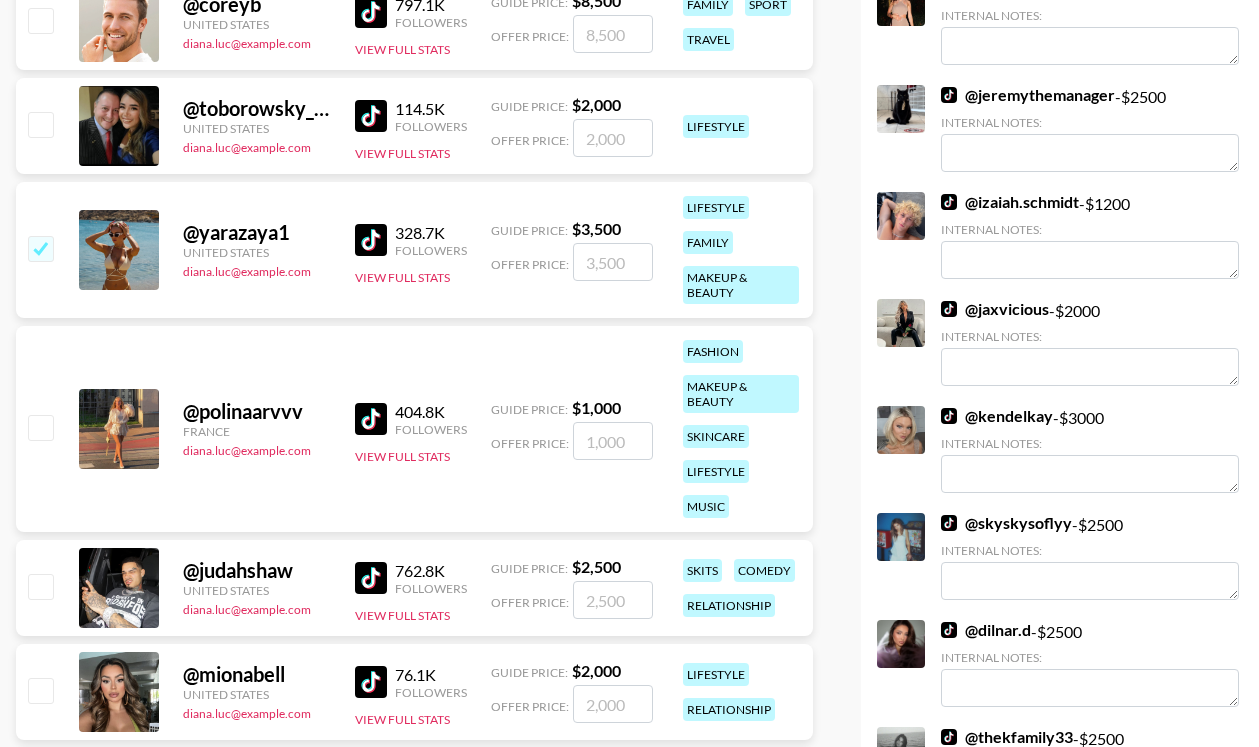 checkbox on "true" 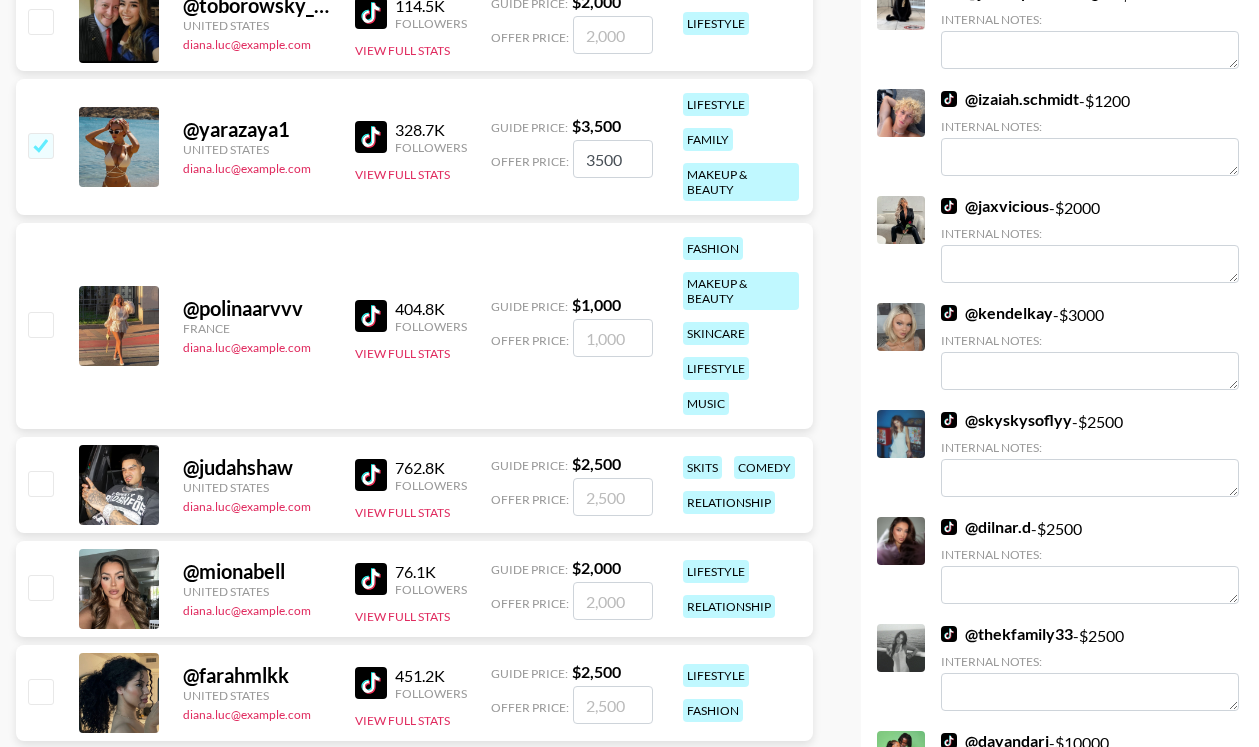 scroll, scrollTop: 2497, scrollLeft: 0, axis: vertical 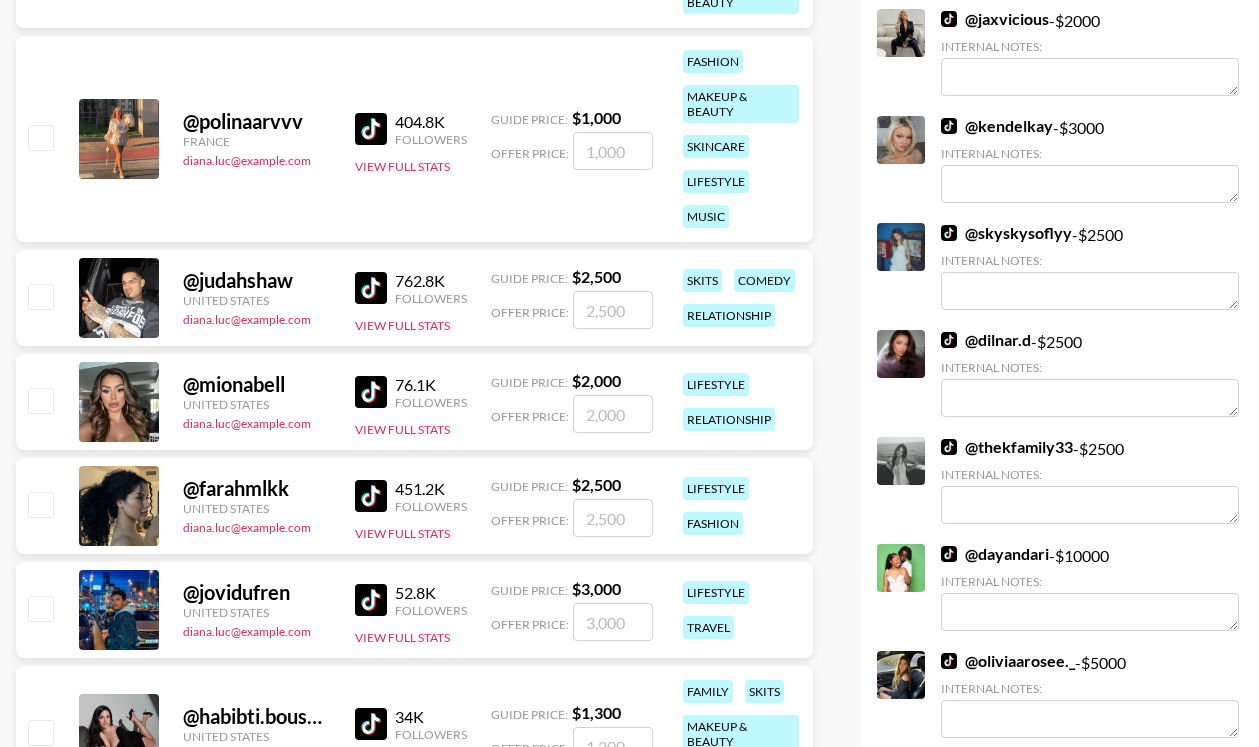 click at bounding box center [40, 400] 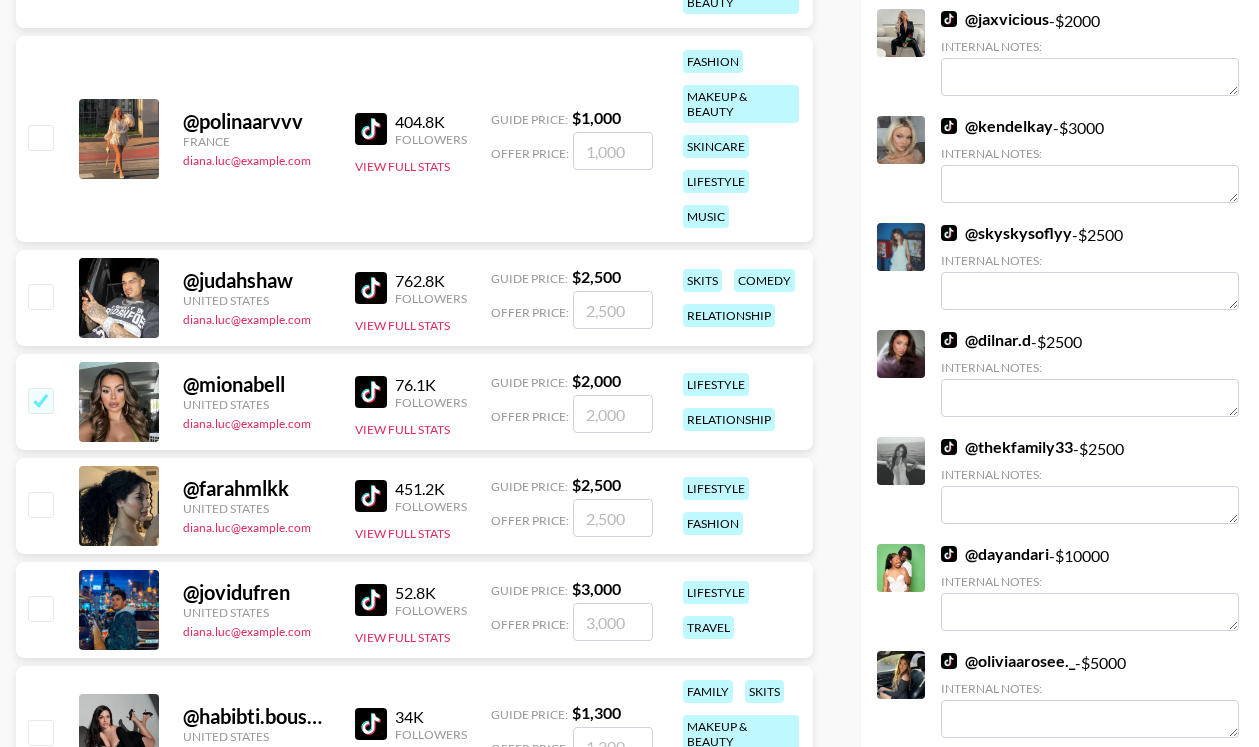 checkbox on "true" 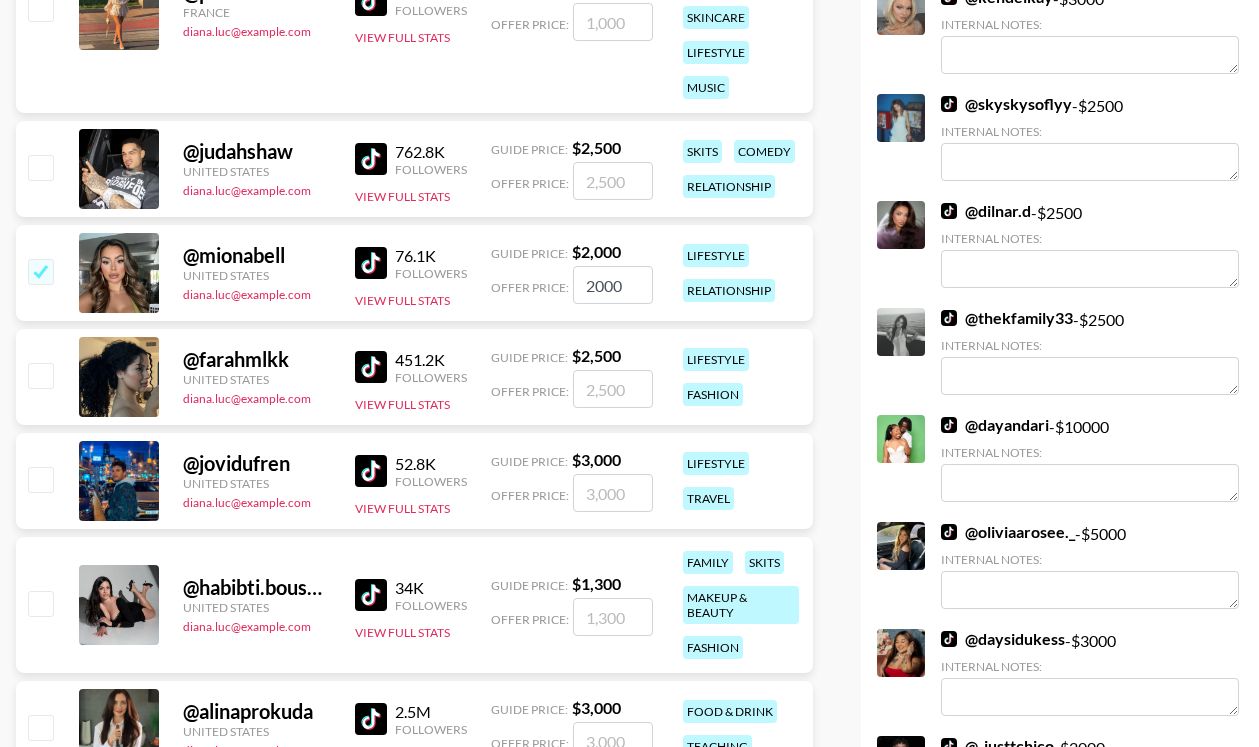 scroll, scrollTop: 2758, scrollLeft: 0, axis: vertical 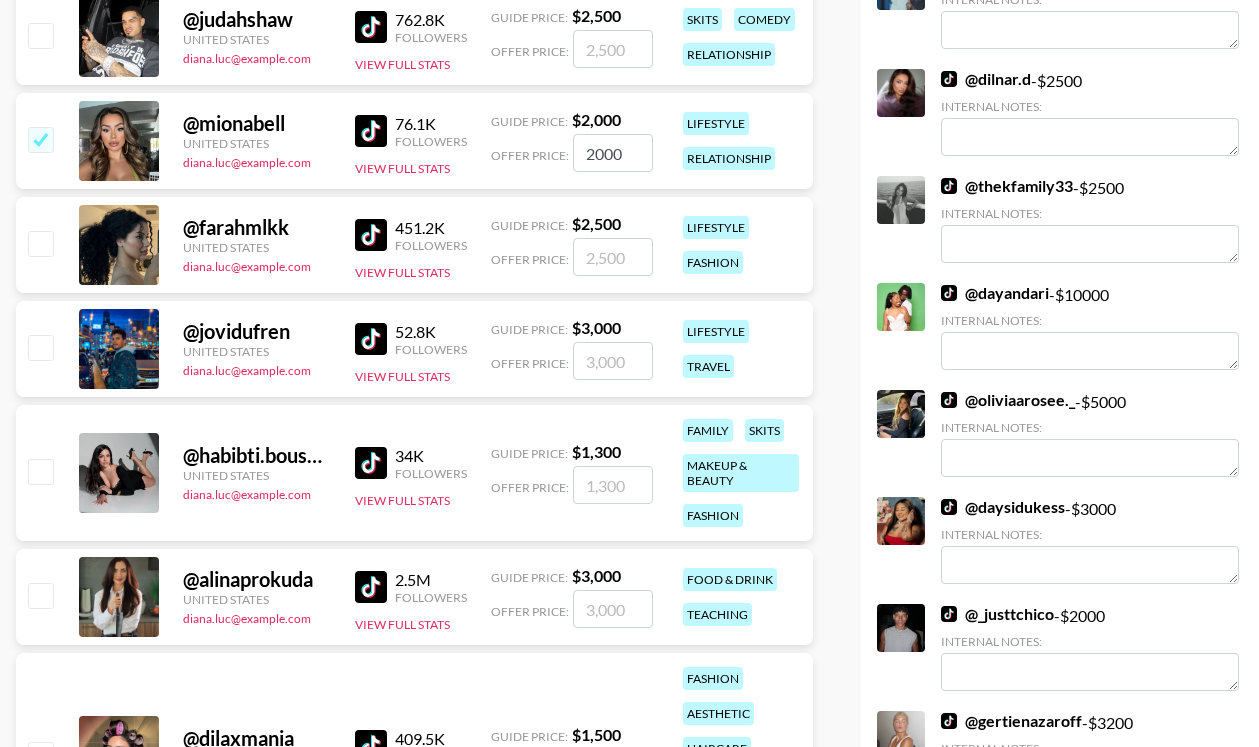 click at bounding box center [40, 471] 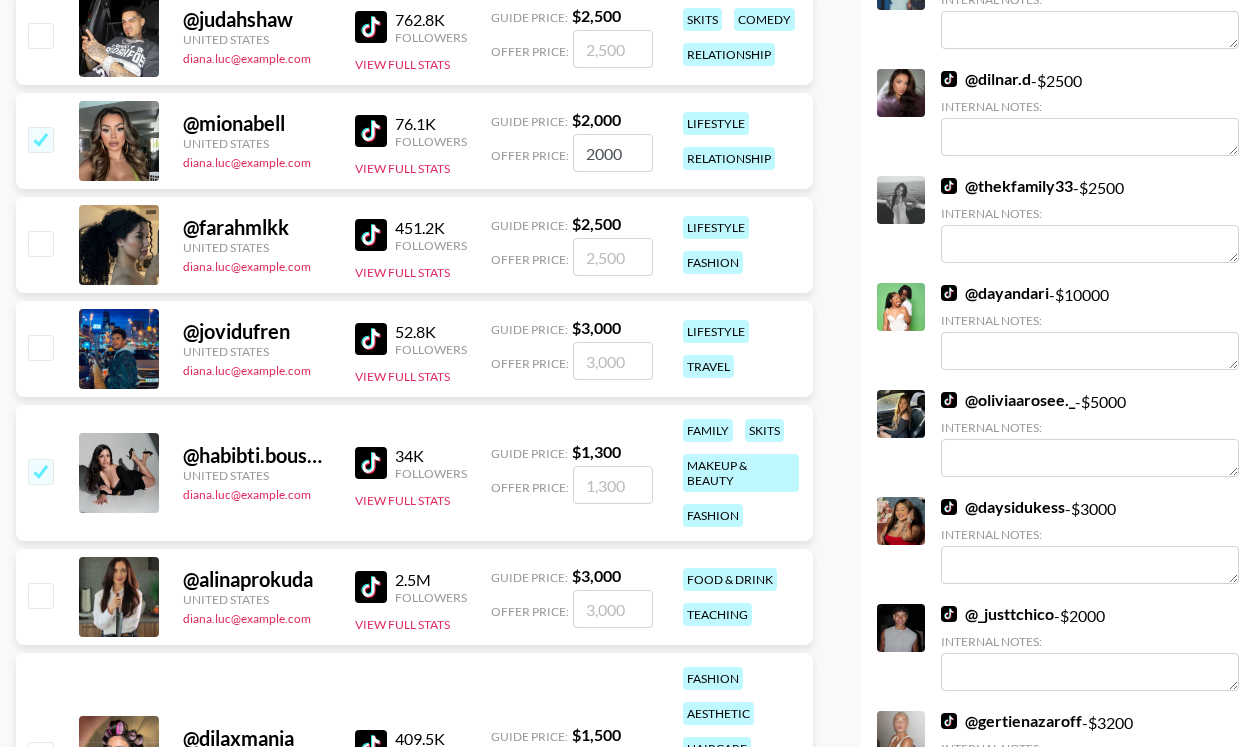 checkbox on "true" 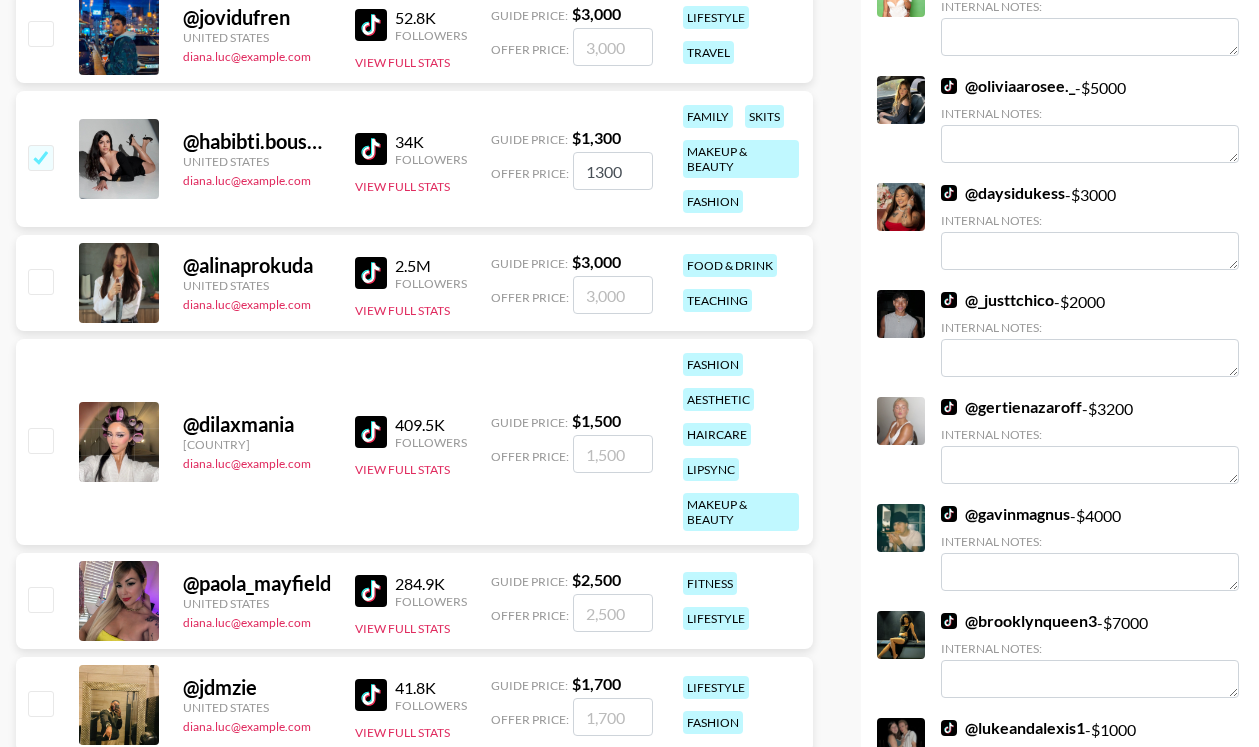 scroll, scrollTop: 3140, scrollLeft: 0, axis: vertical 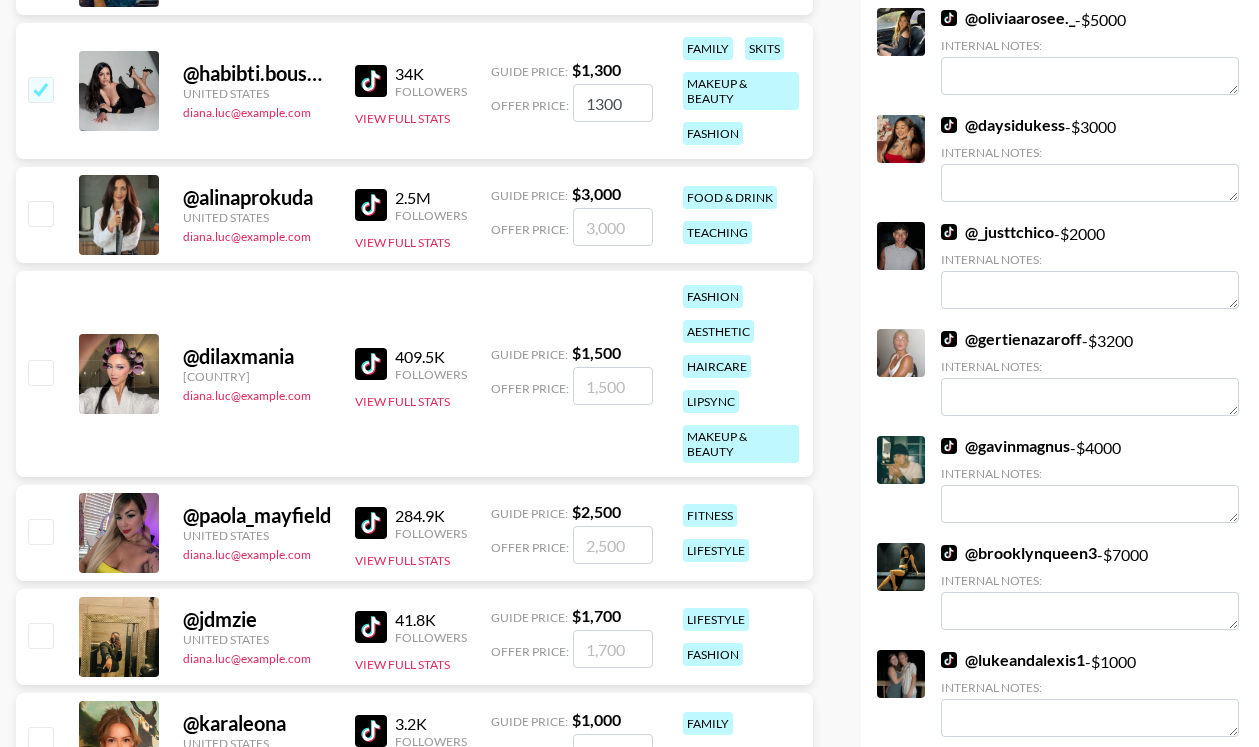 click on "@ dilaxmania Belgium diana.luc@grail-talent.com 409.5K Followers View Full Stats Guide Price: $ 1,500 Offer Price: fashion aesthetic haircare lipsync makeup & beauty" at bounding box center (414, 374) 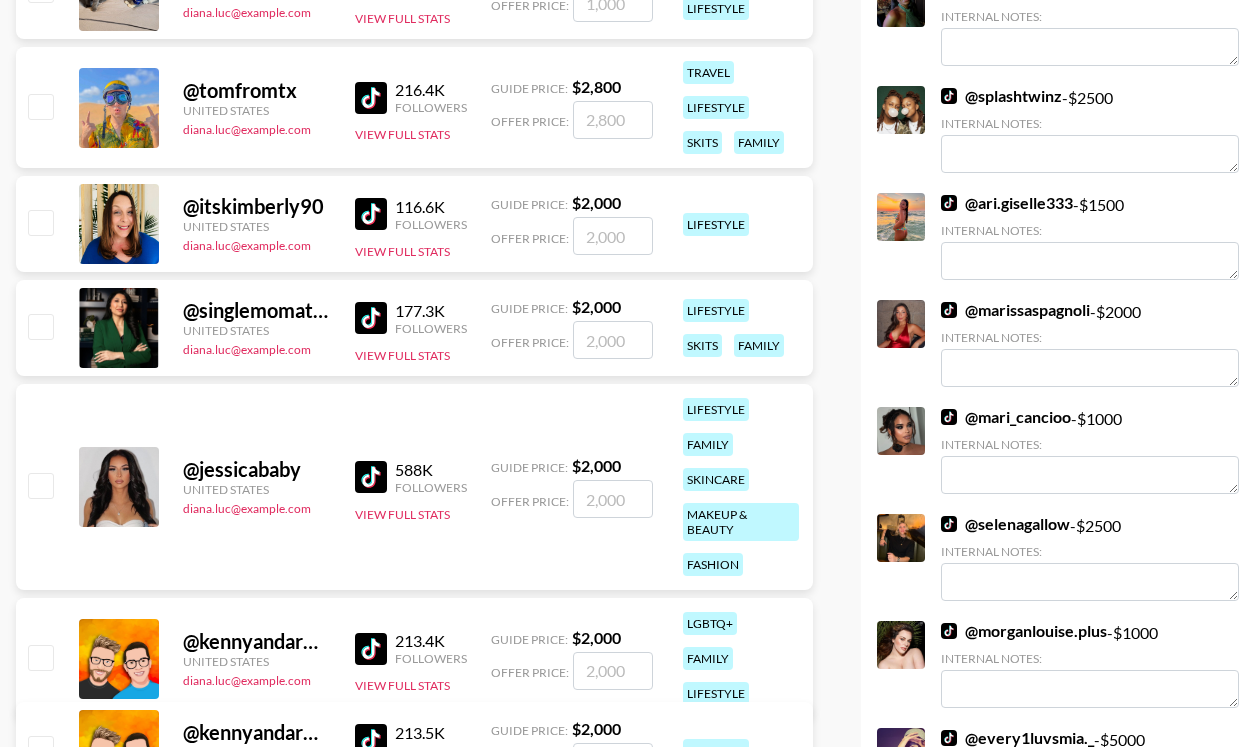 scroll, scrollTop: 4446, scrollLeft: 0, axis: vertical 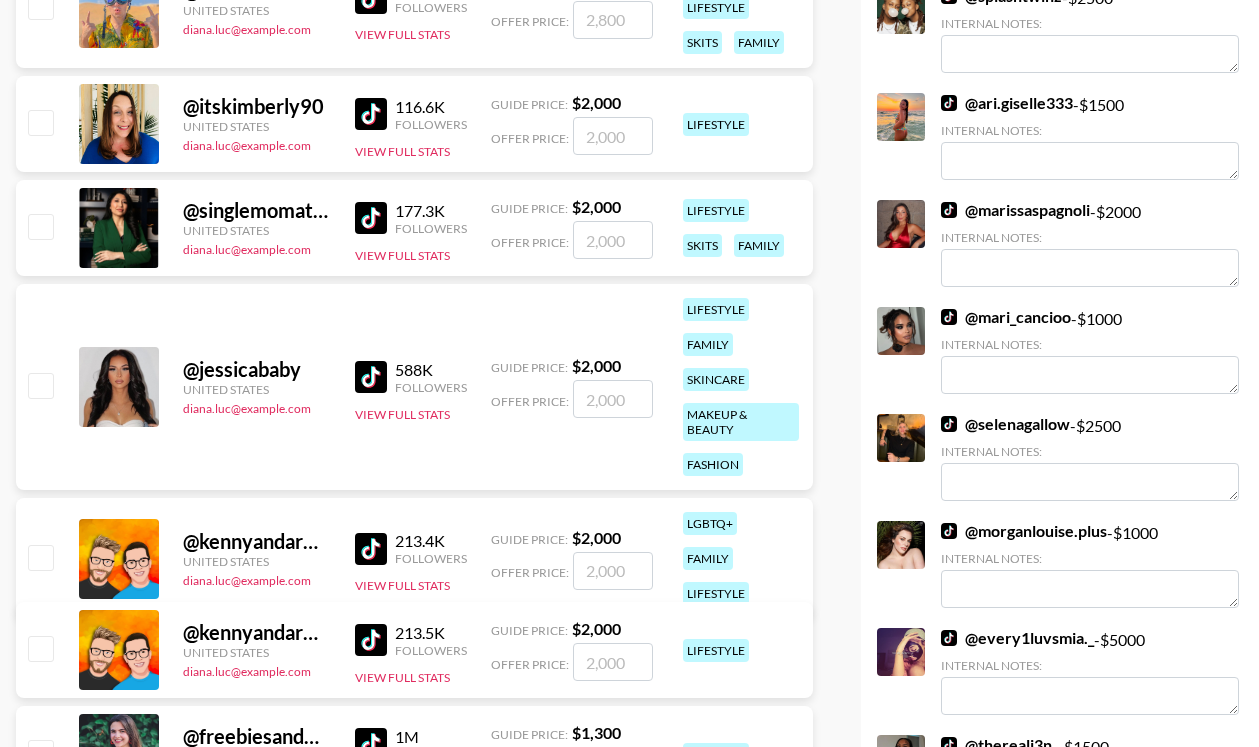 click at bounding box center (40, 385) 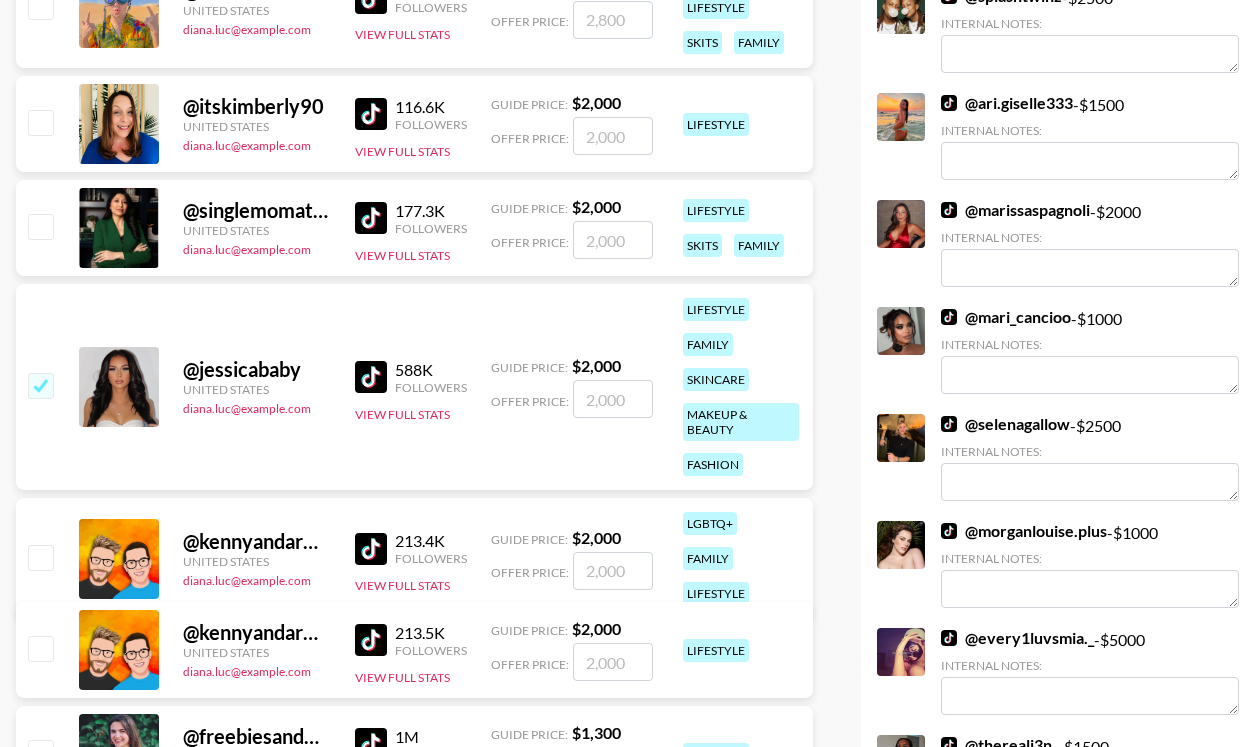checkbox on "true" 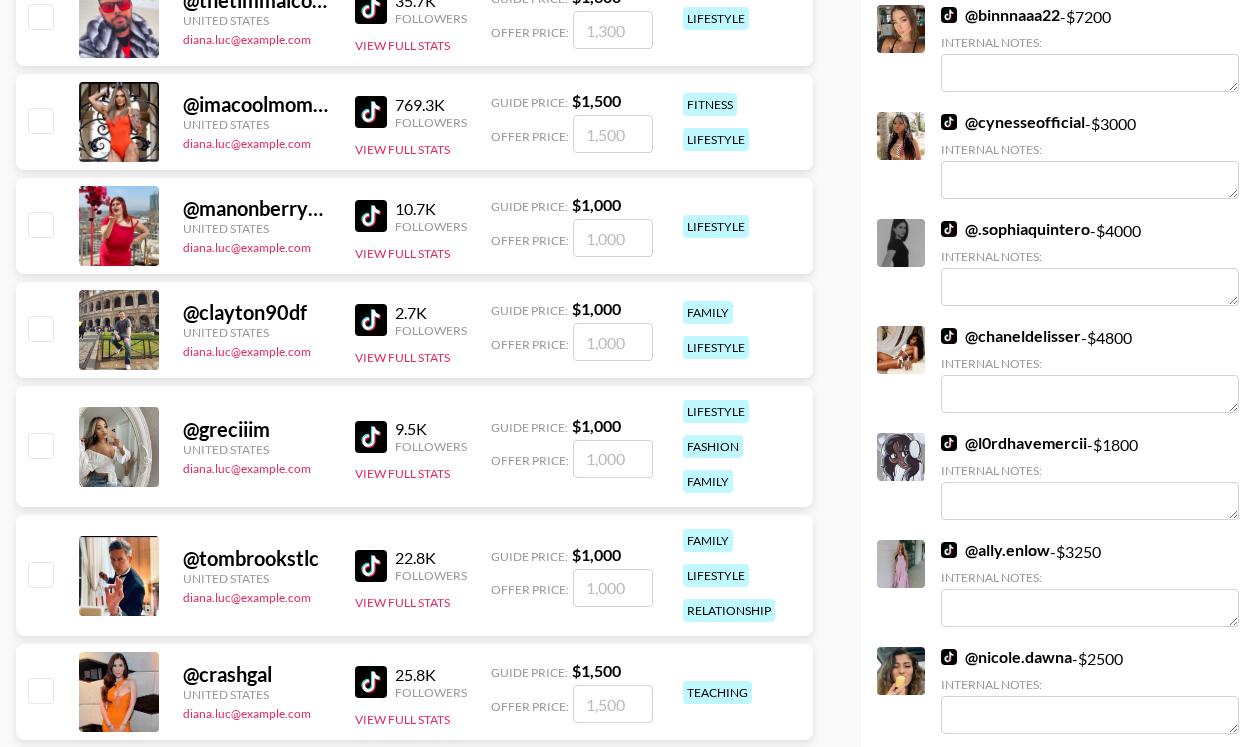 scroll, scrollTop: 5495, scrollLeft: 0, axis: vertical 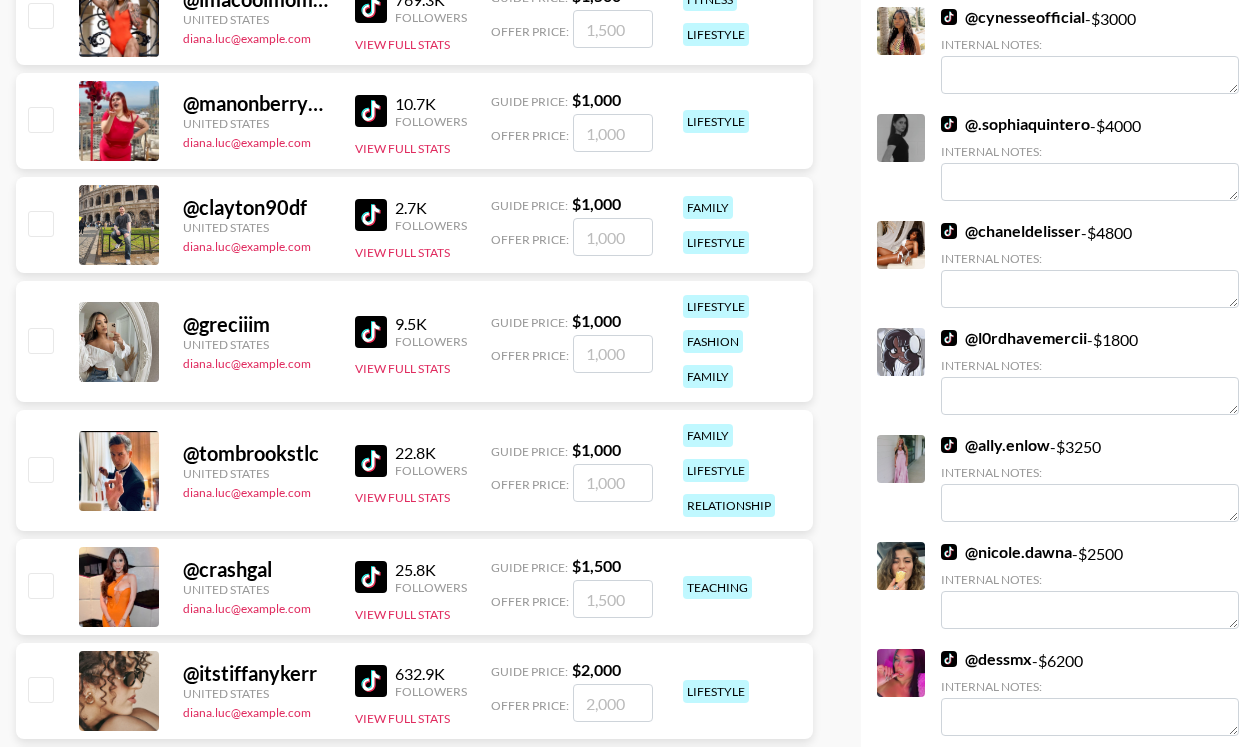 click at bounding box center [40, 340] 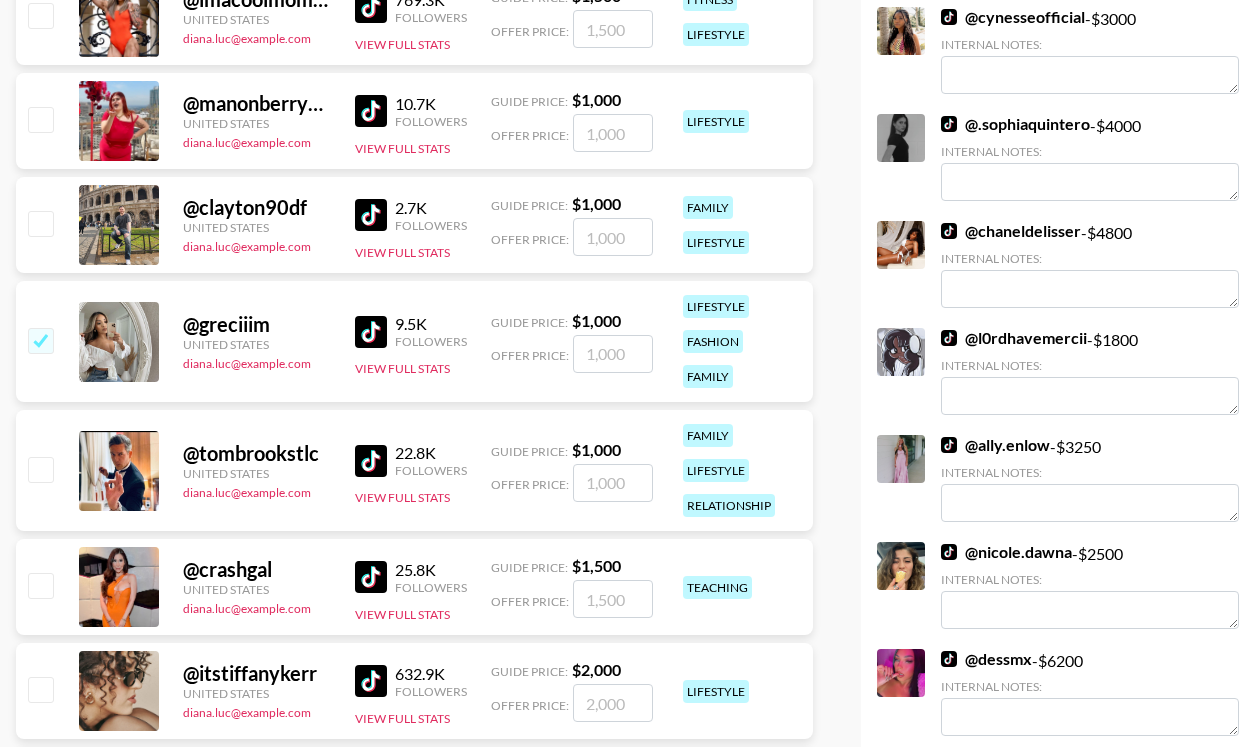 checkbox on "true" 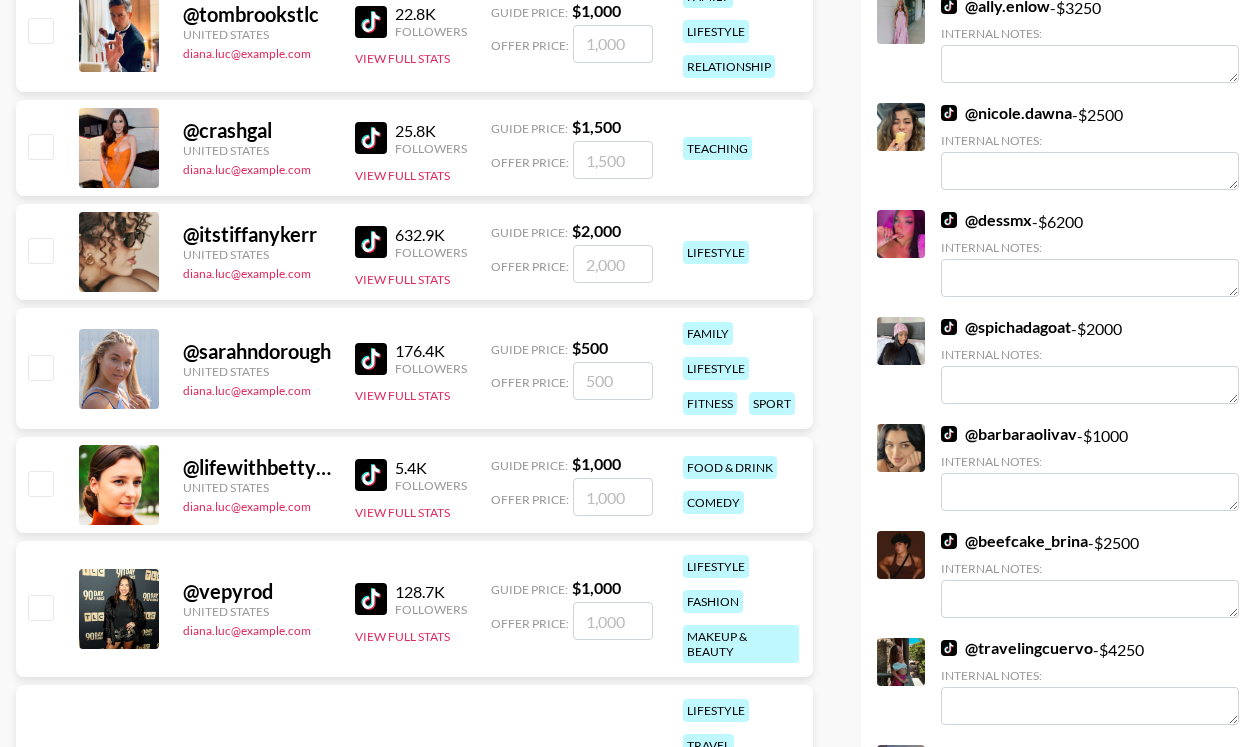 scroll, scrollTop: 6077, scrollLeft: 0, axis: vertical 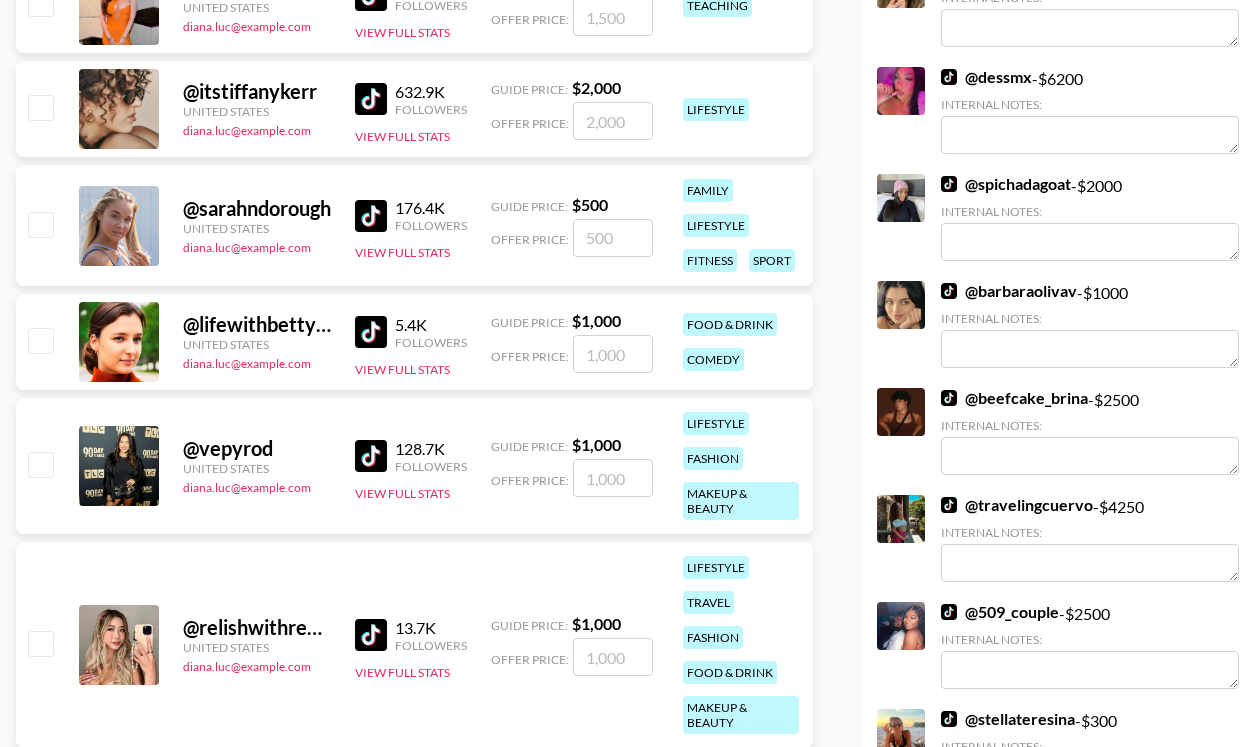 click at bounding box center (40, 464) 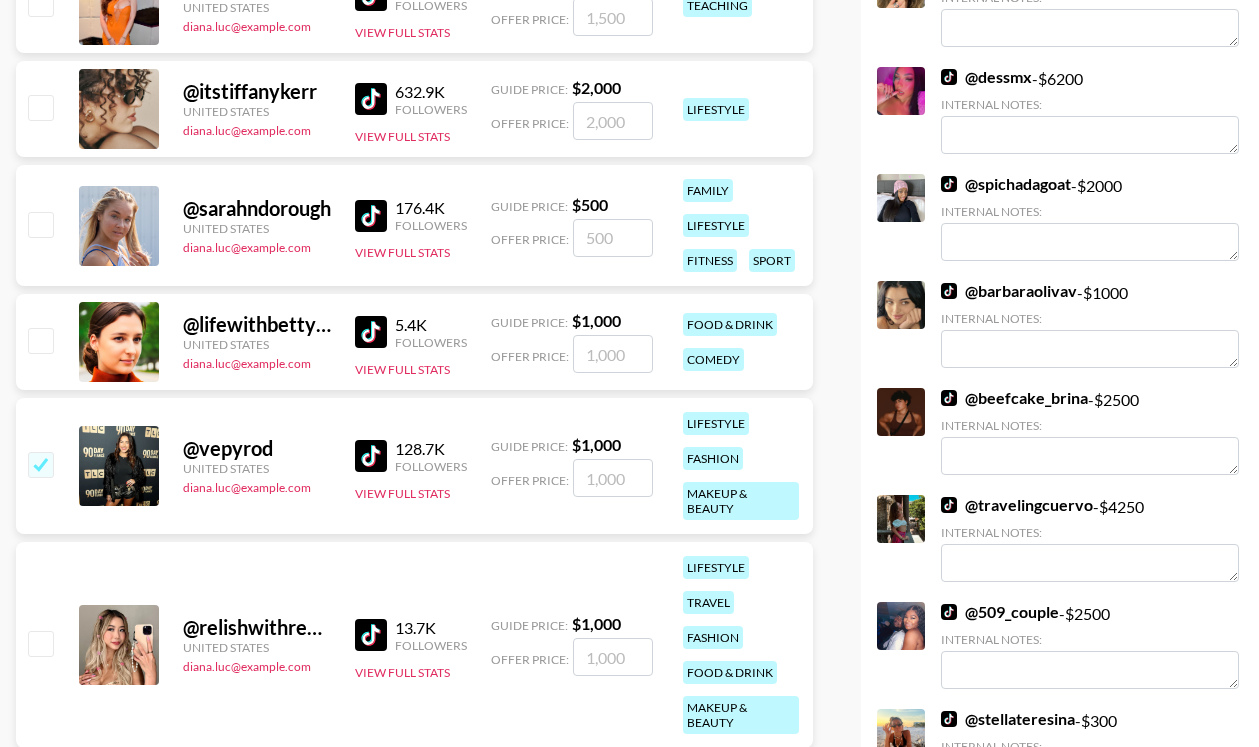 checkbox on "true" 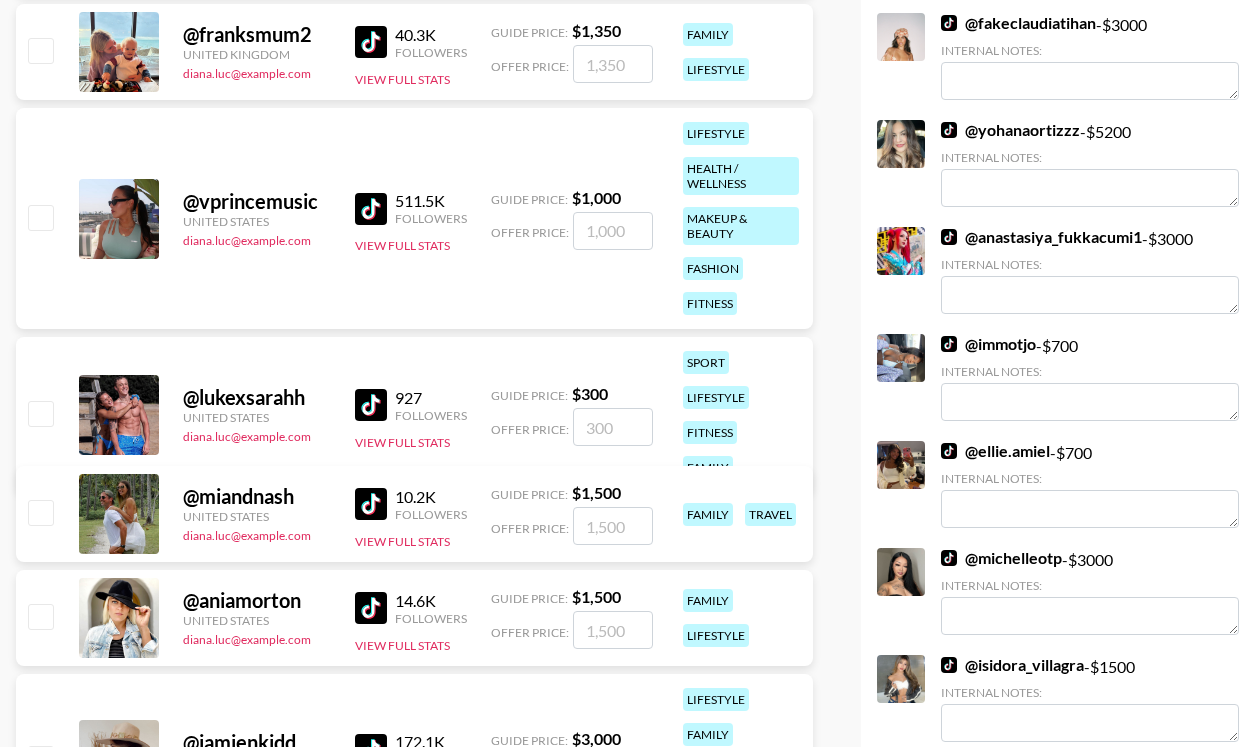 scroll, scrollTop: 7300, scrollLeft: 0, axis: vertical 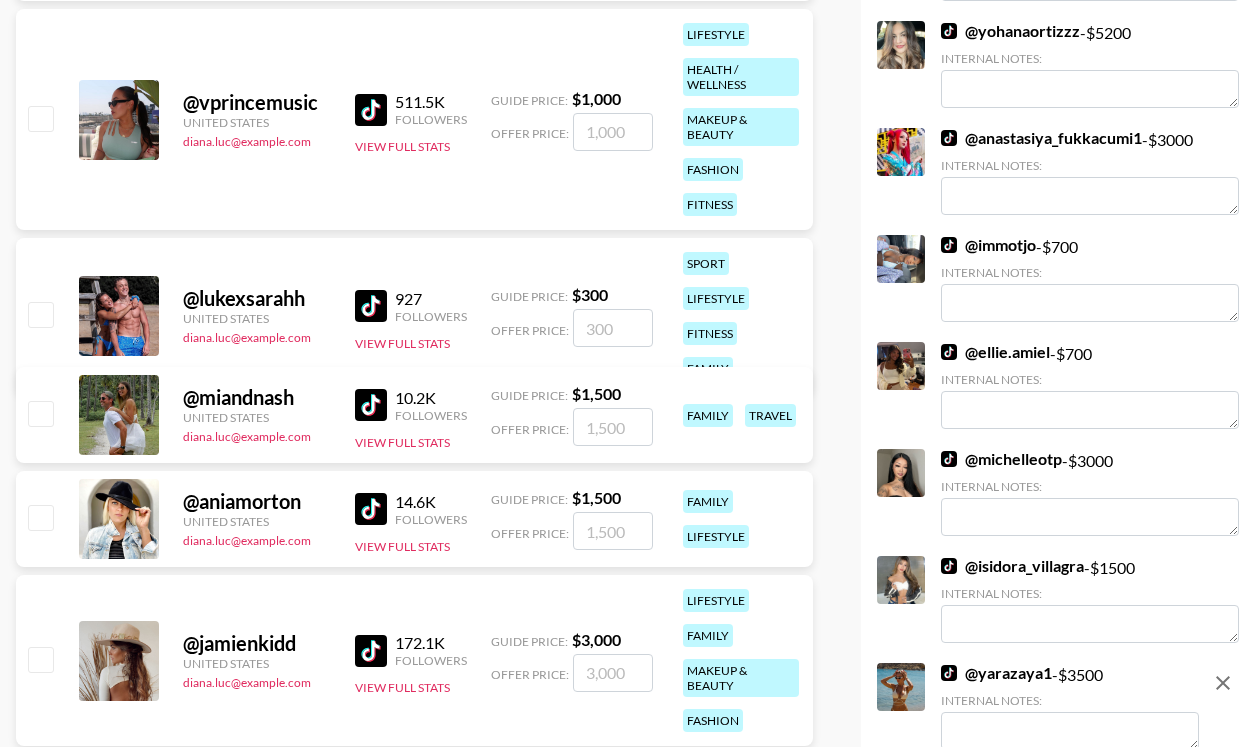 click at bounding box center (40, 413) 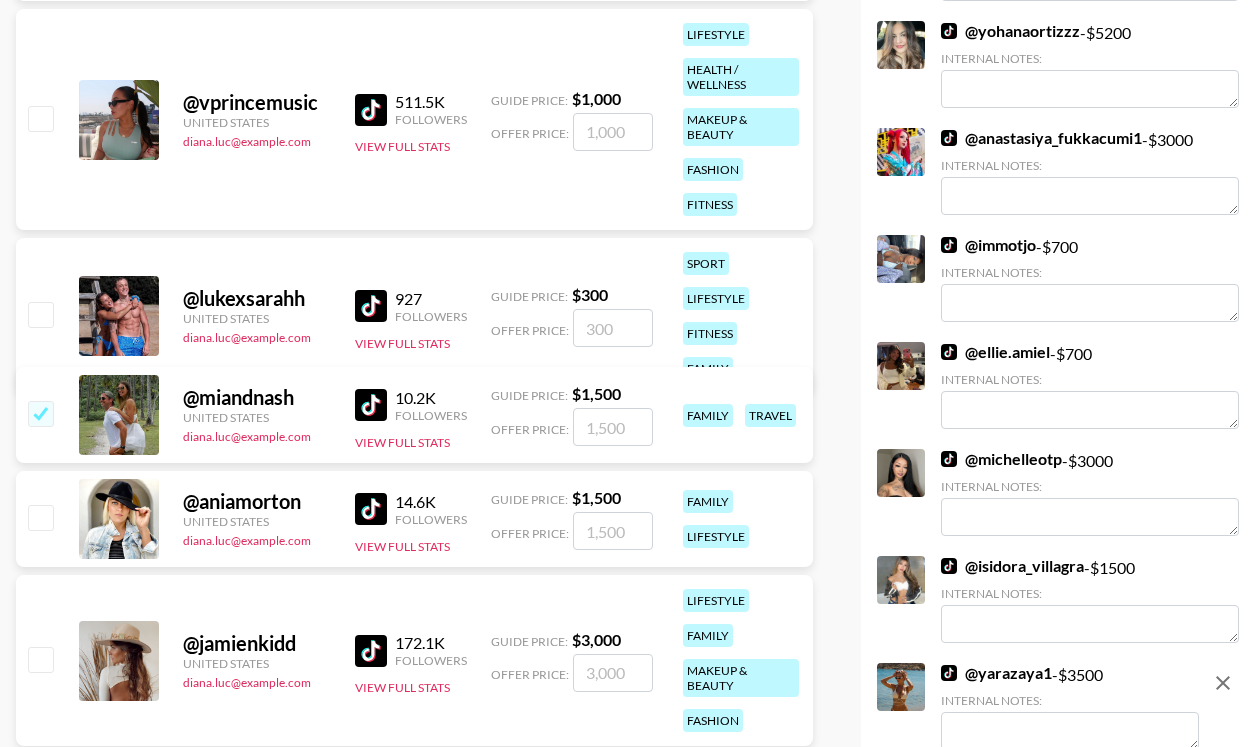 checkbox on "true" 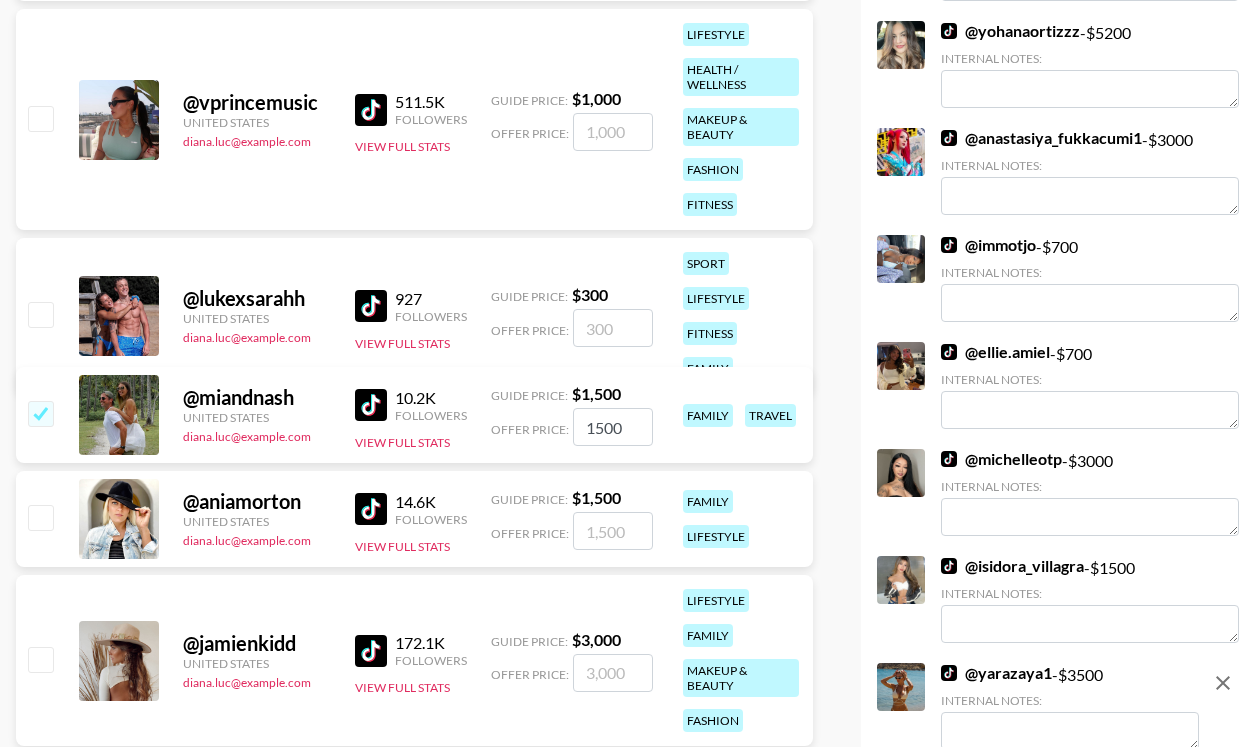 click at bounding box center [40, 517] 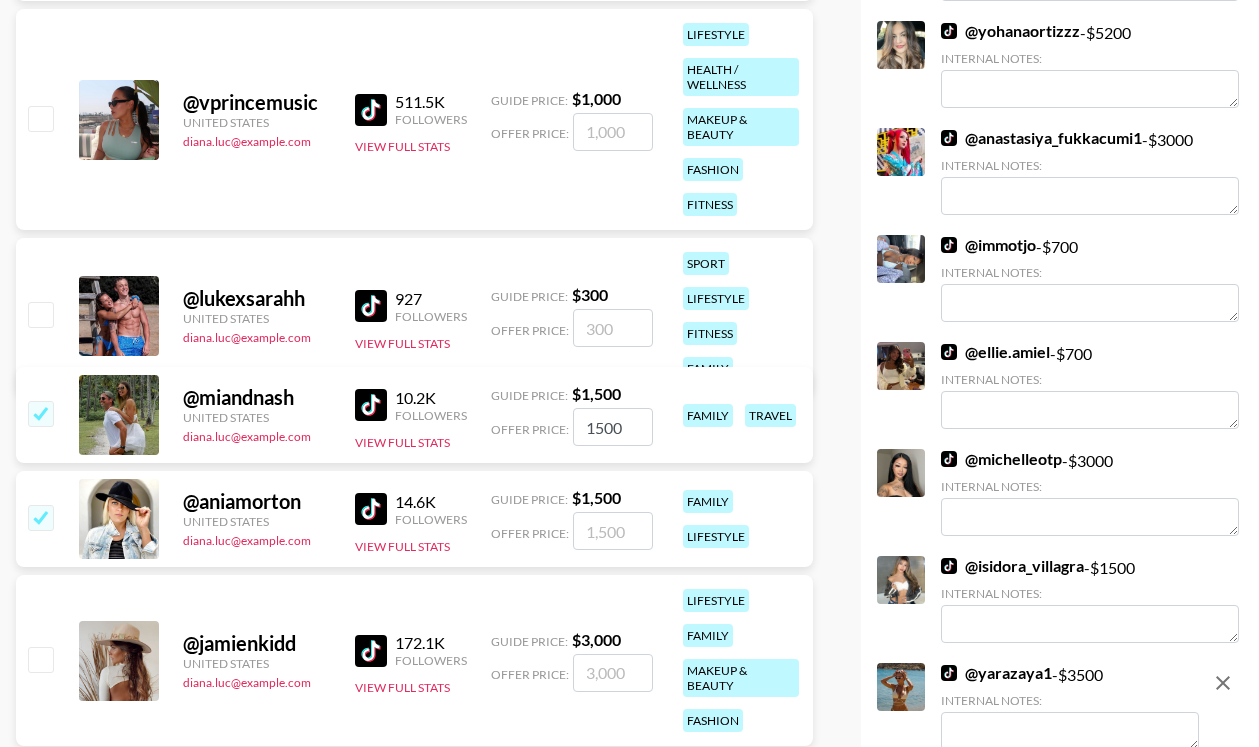 checkbox on "true" 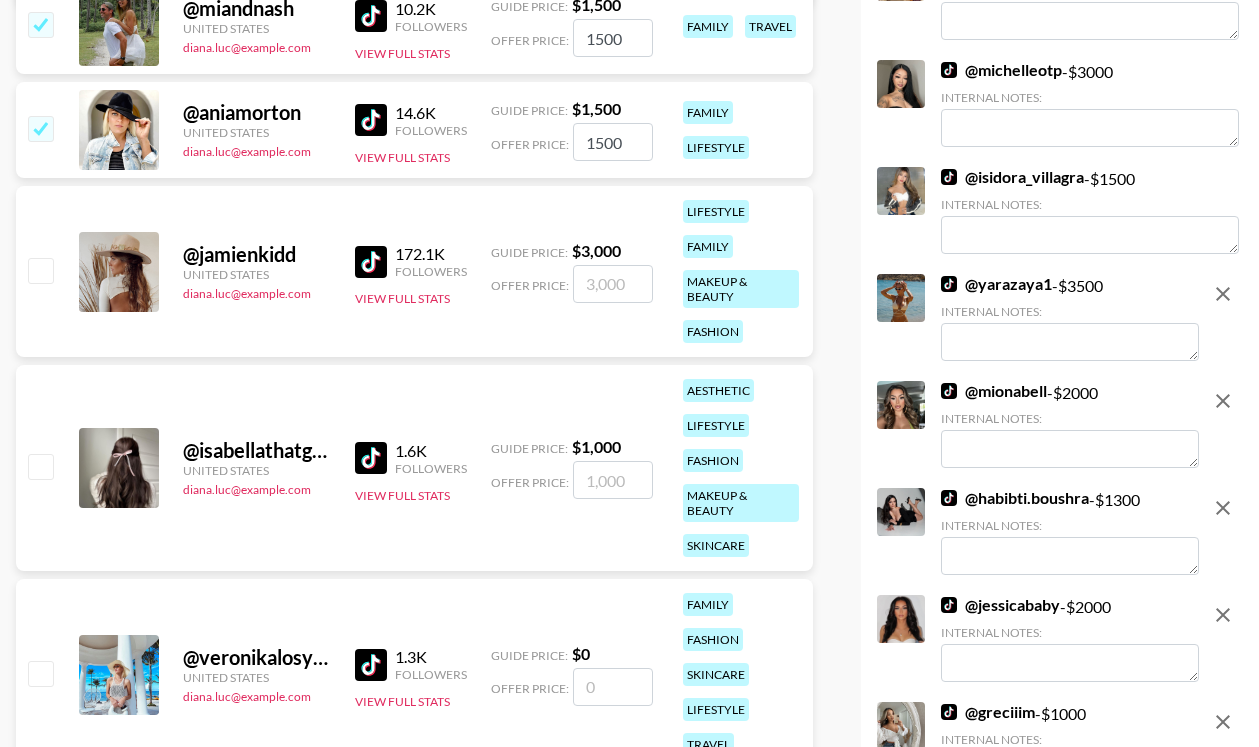 scroll, scrollTop: 7712, scrollLeft: 0, axis: vertical 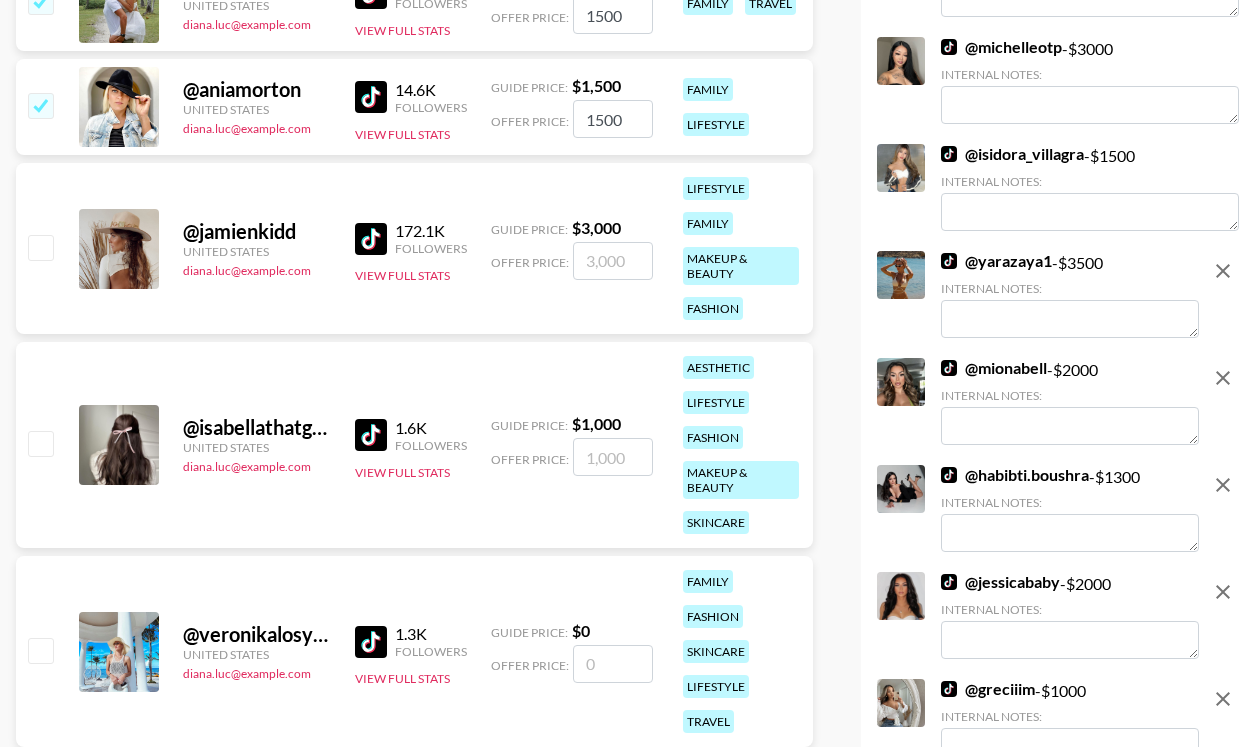 click at bounding box center (40, 443) 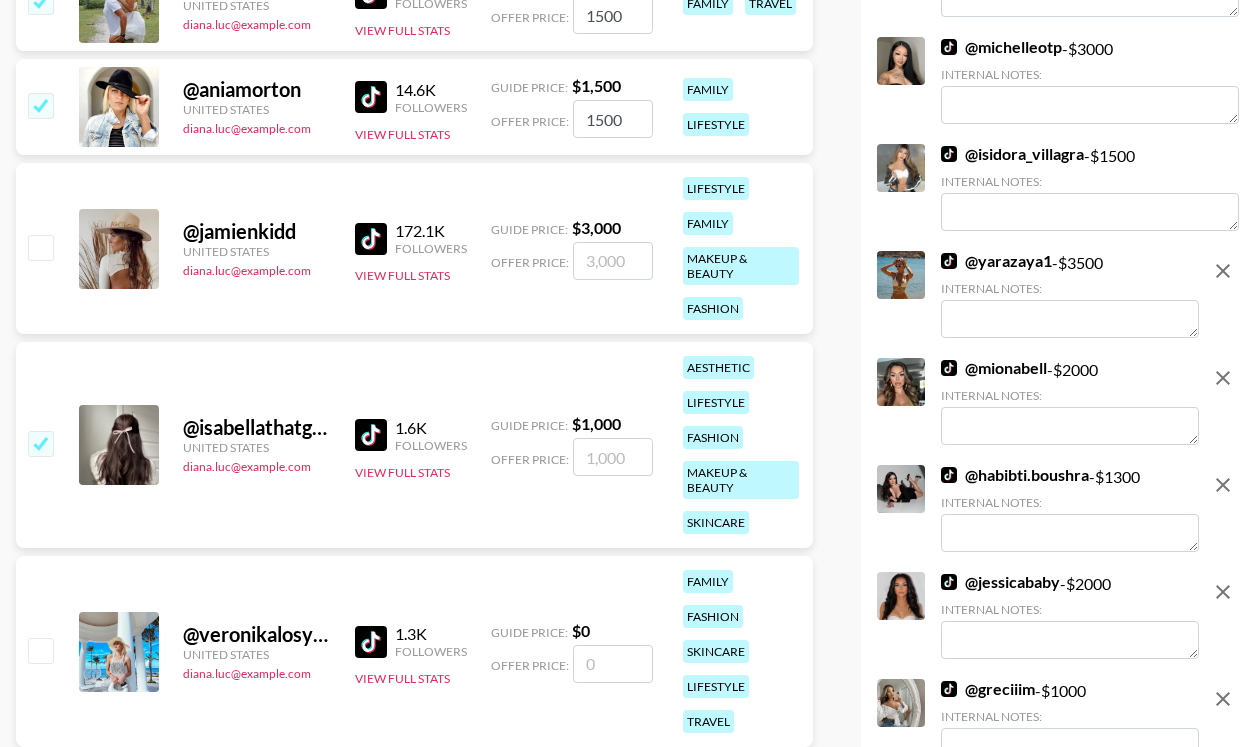 checkbox on "true" 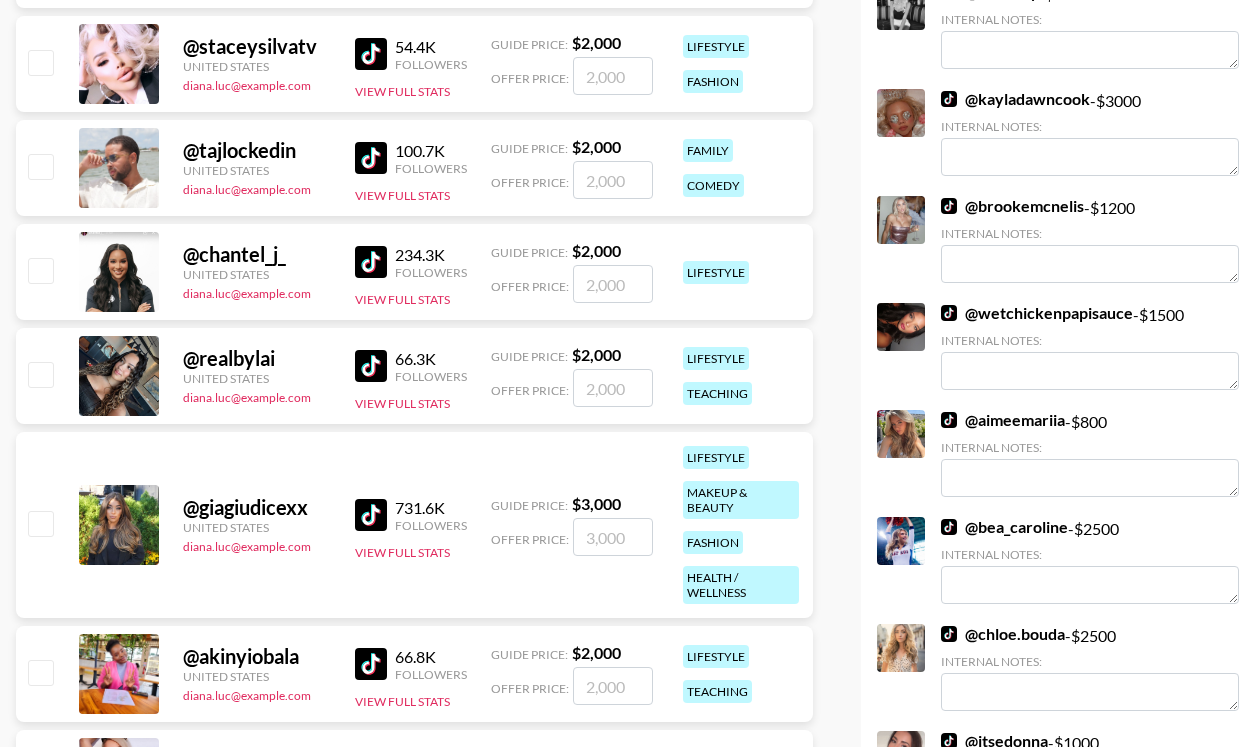 scroll, scrollTop: 0, scrollLeft: 0, axis: both 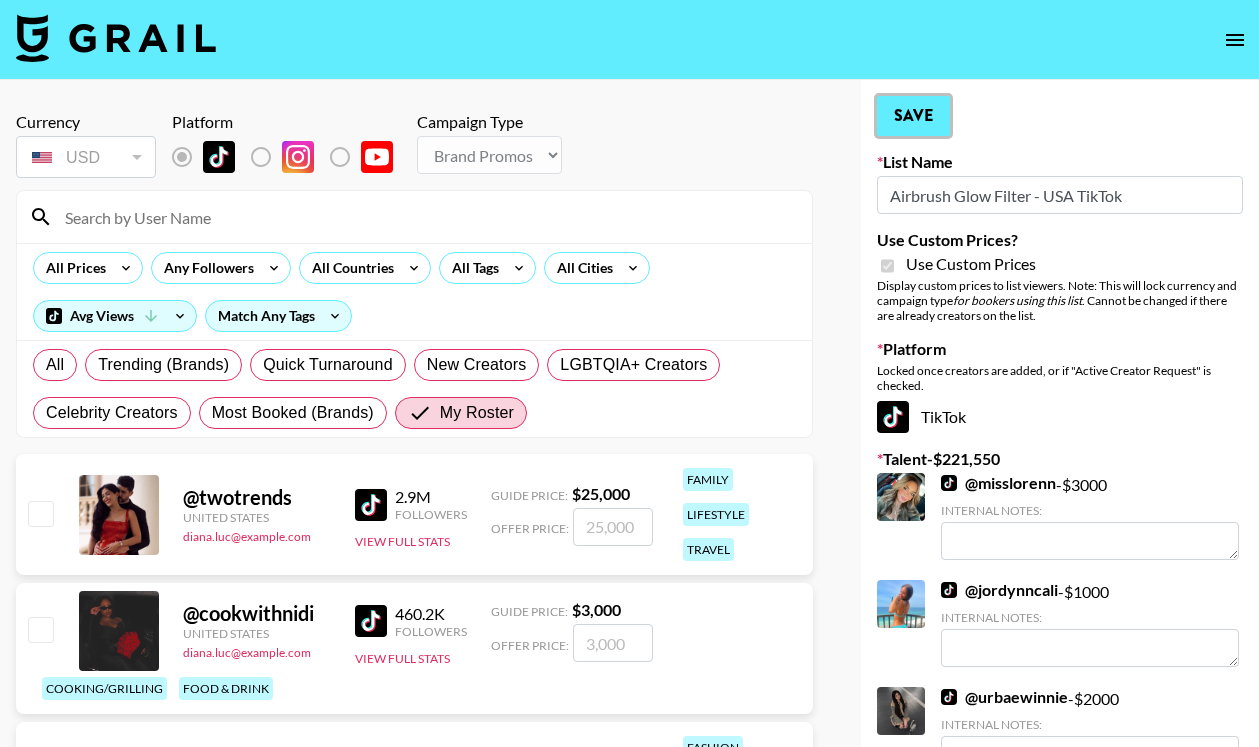 click on "Save" at bounding box center (913, 116) 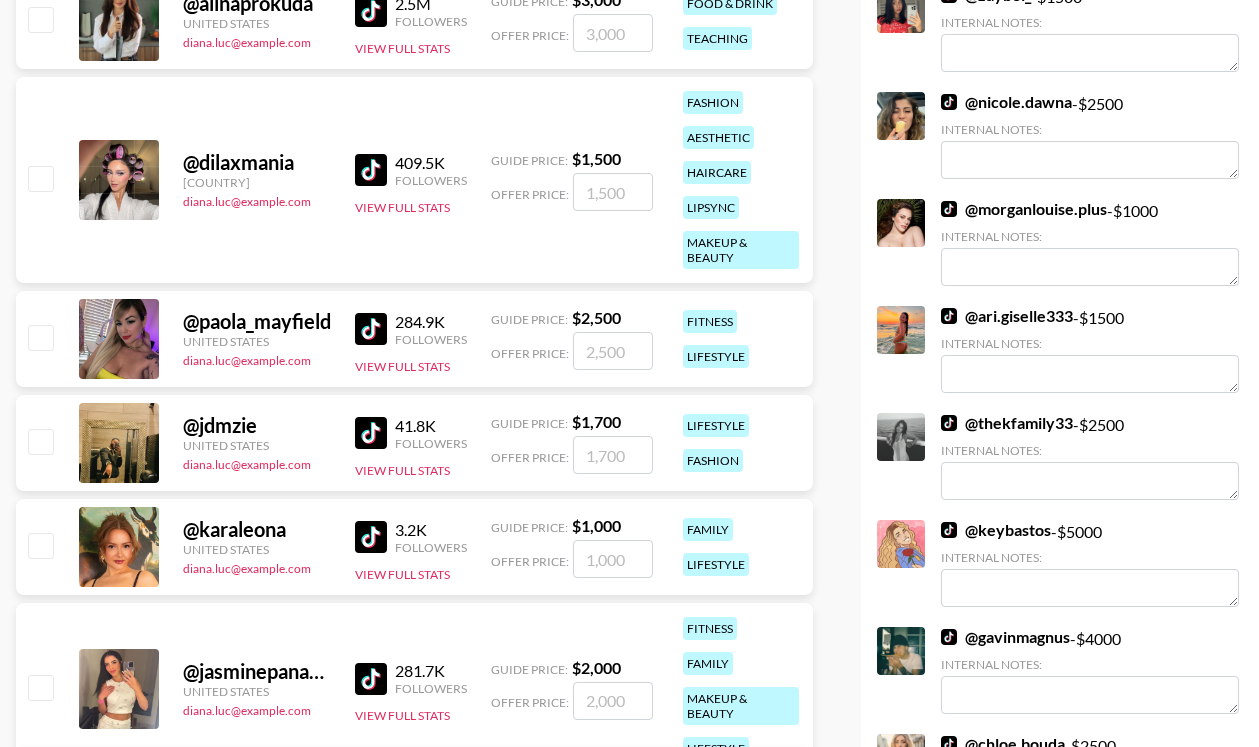 scroll, scrollTop: 3365, scrollLeft: 0, axis: vertical 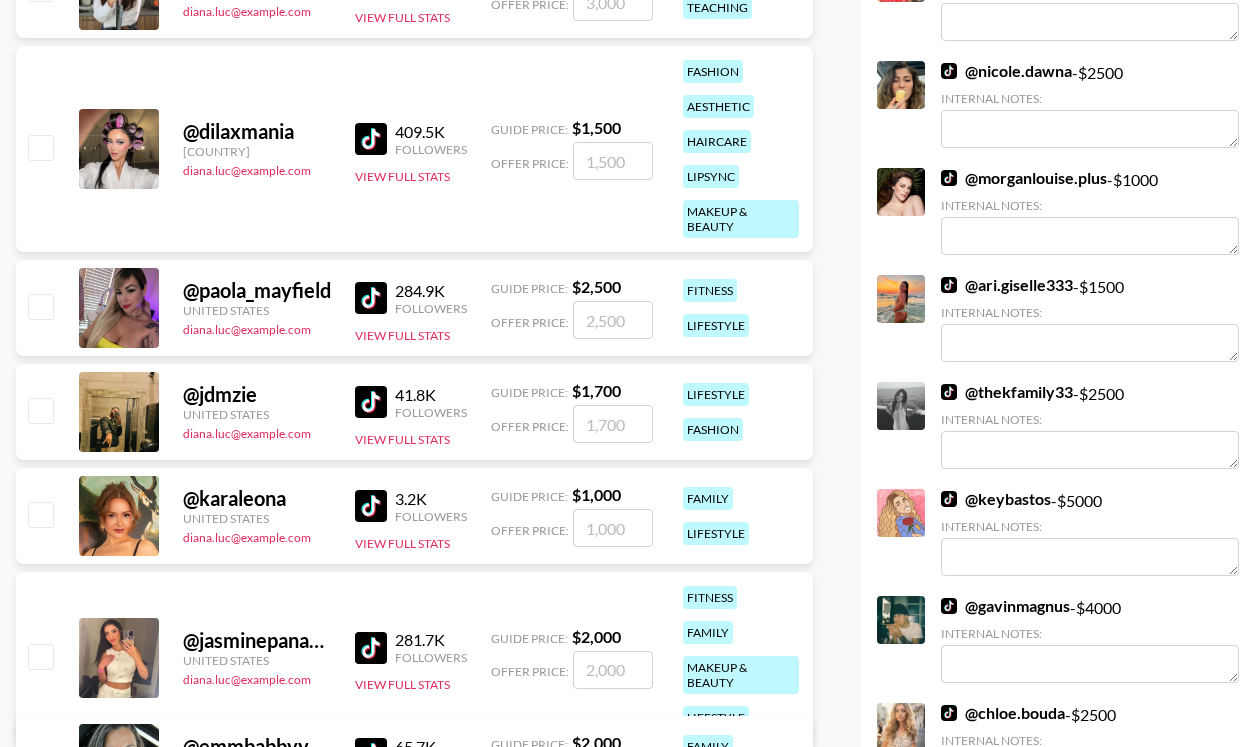 click at bounding box center (40, 306) 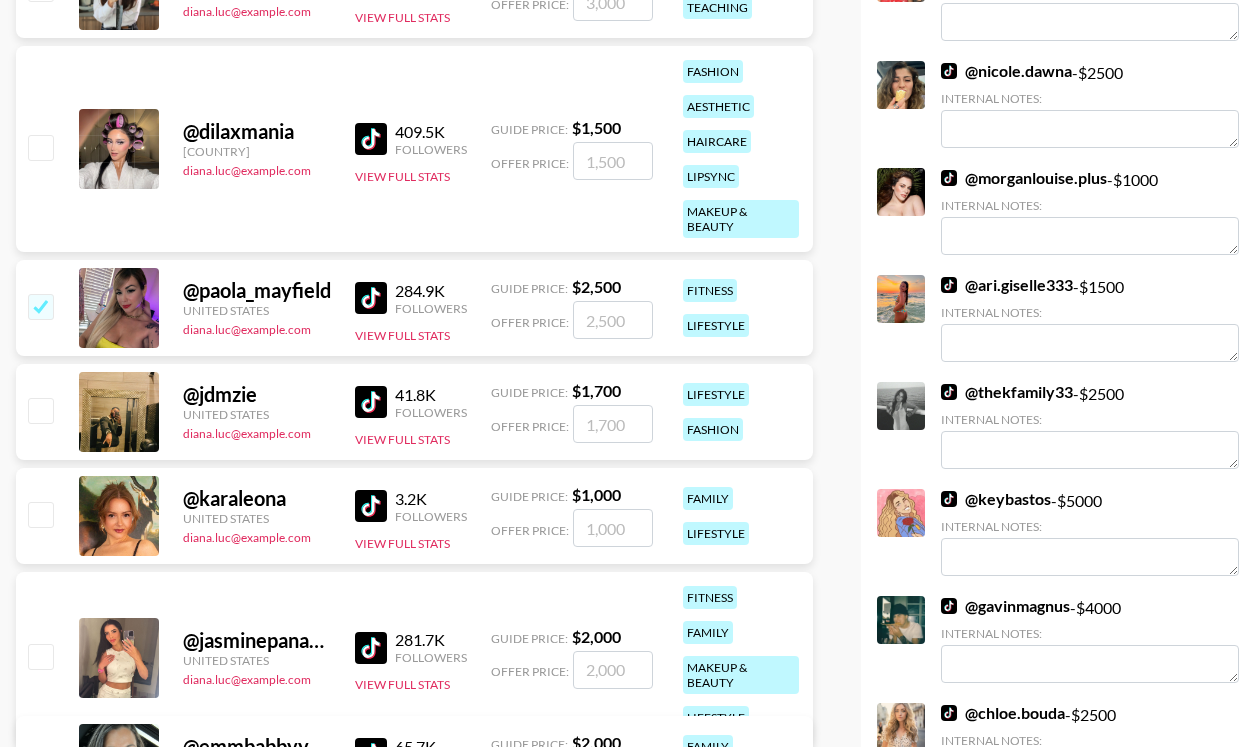 checkbox on "true" 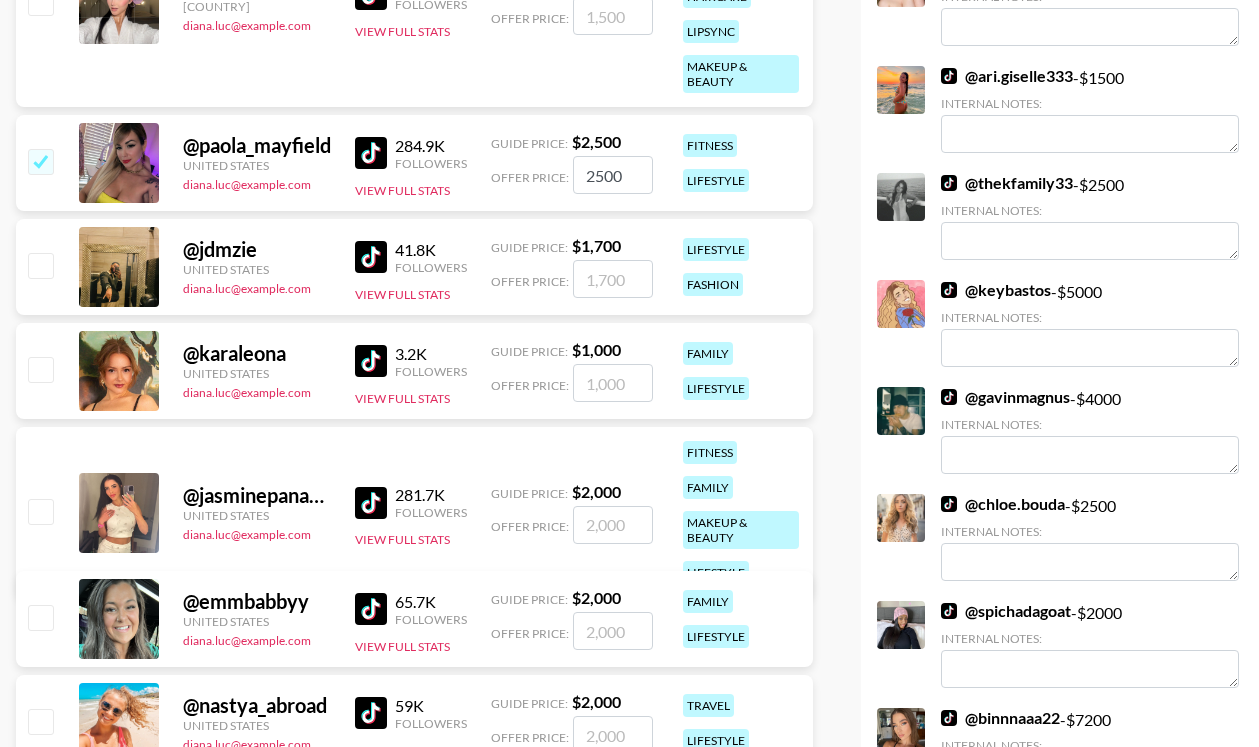 scroll, scrollTop: 3666, scrollLeft: 0, axis: vertical 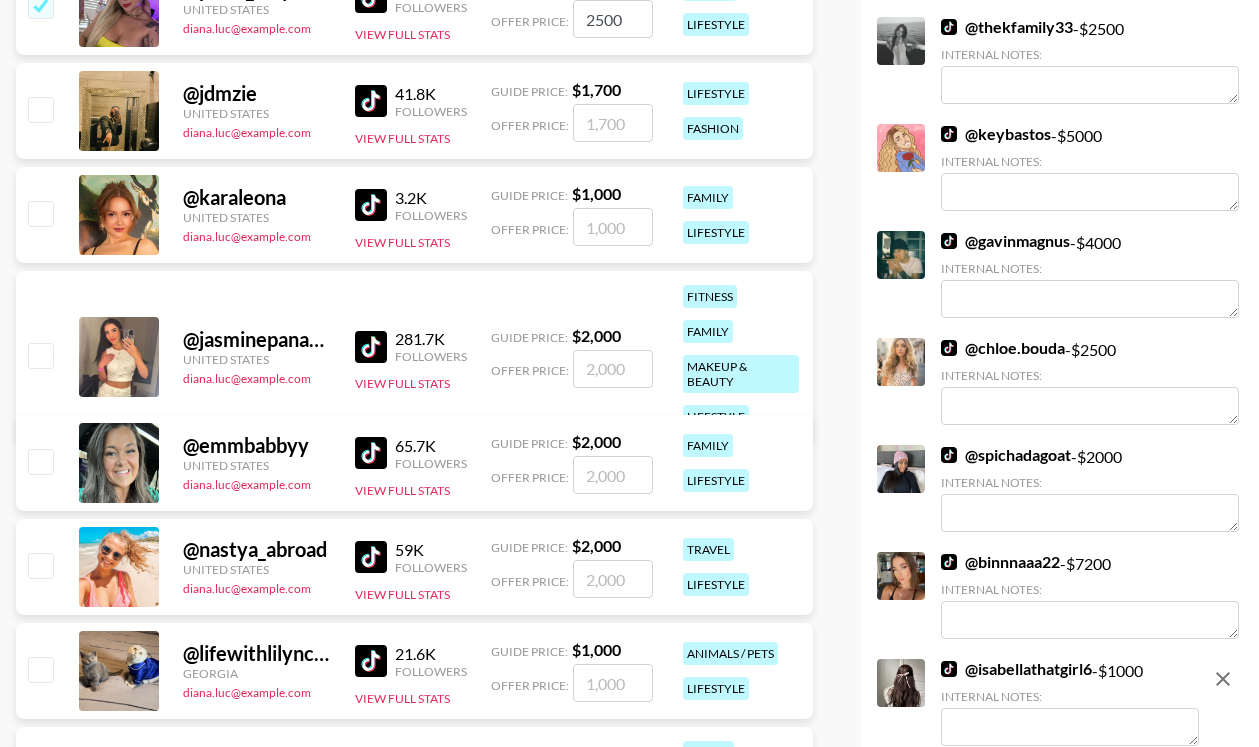 click at bounding box center [40, 213] 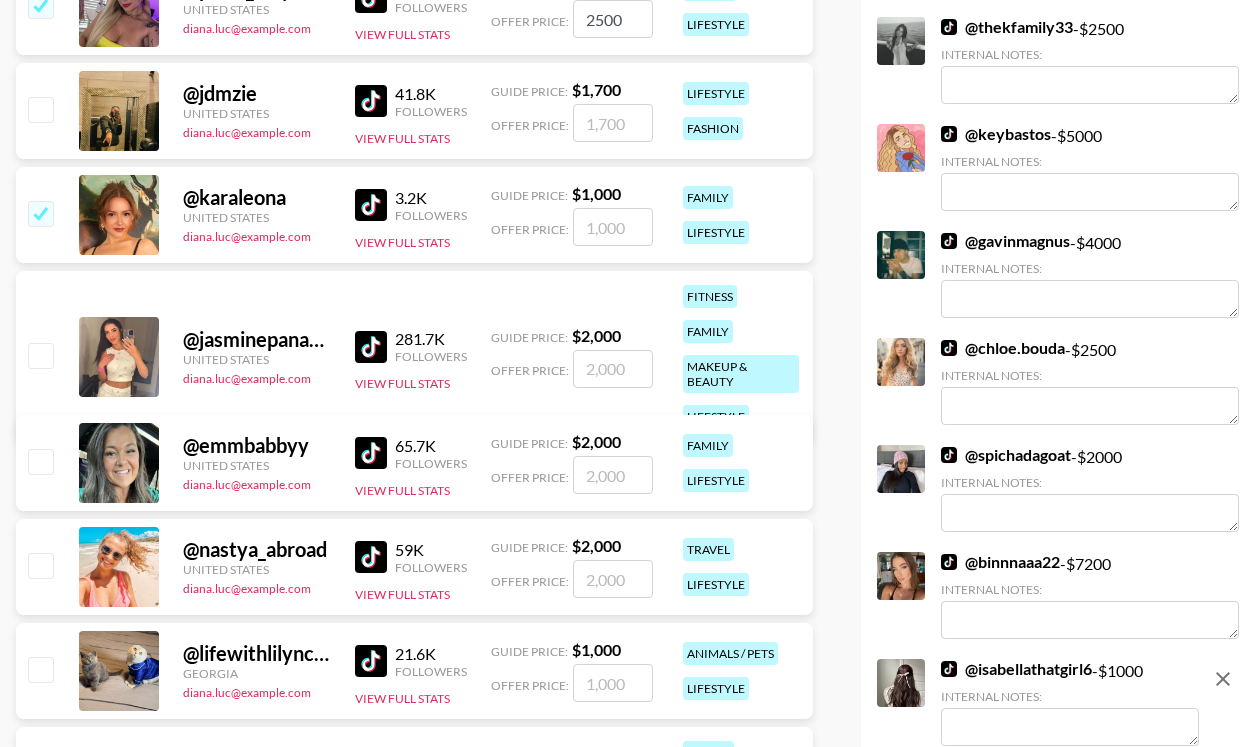 checkbox on "true" 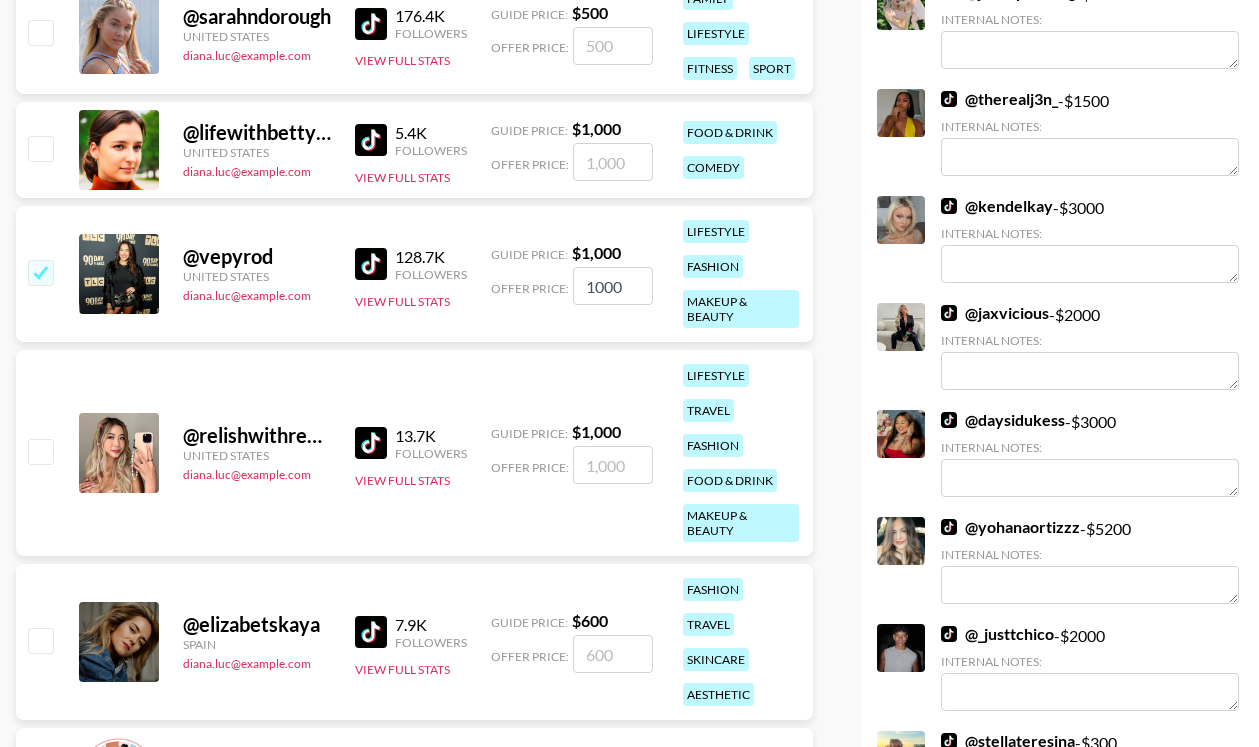 scroll, scrollTop: 6299, scrollLeft: 0, axis: vertical 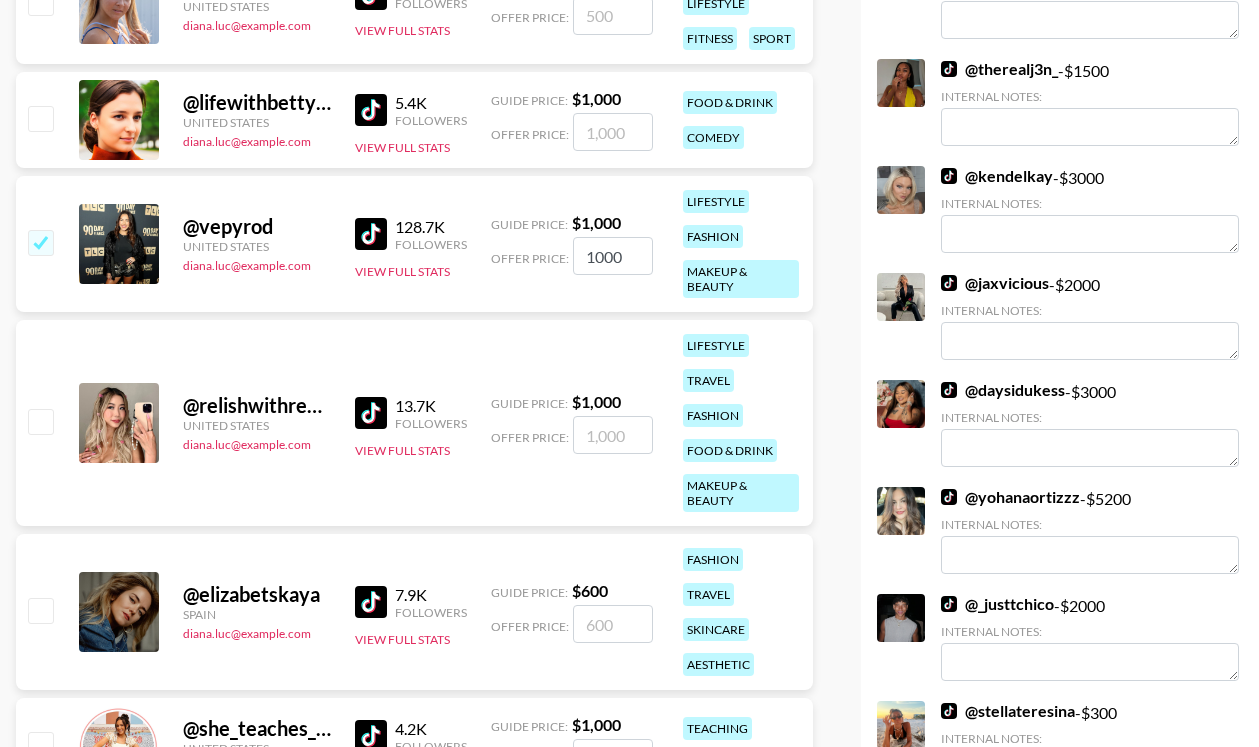 click at bounding box center [40, 242] 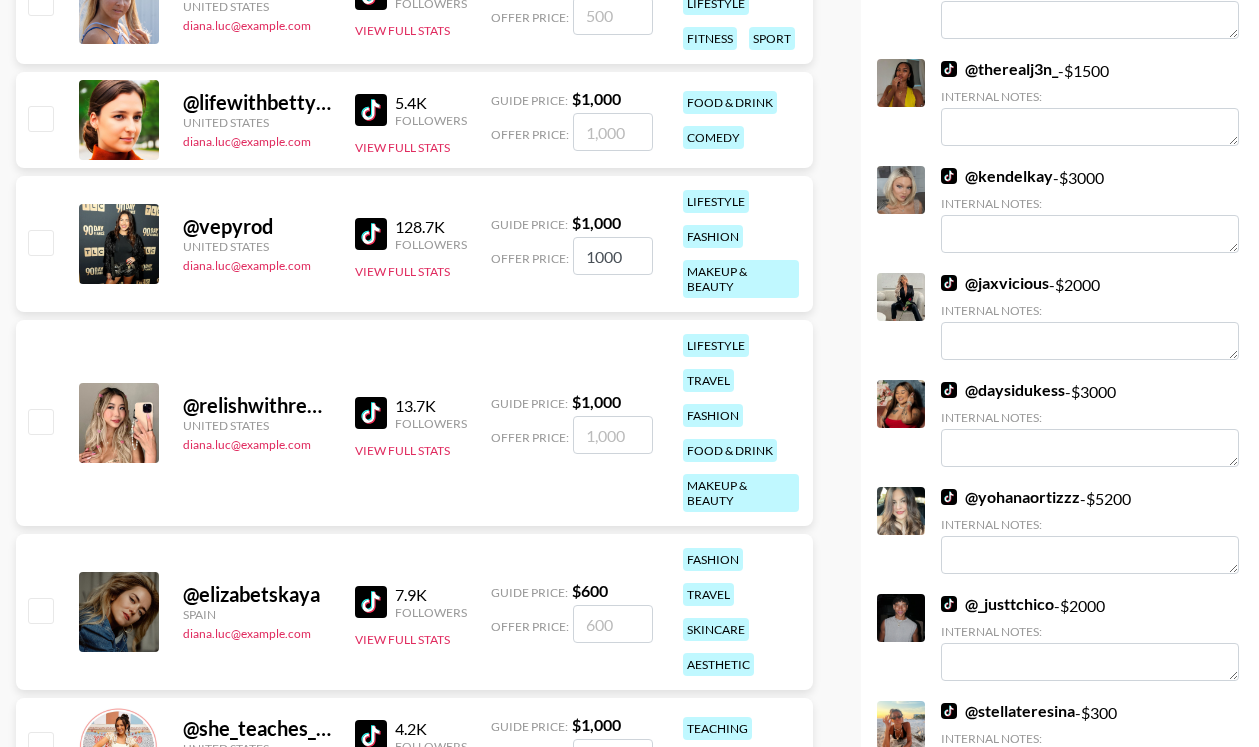 checkbox on "false" 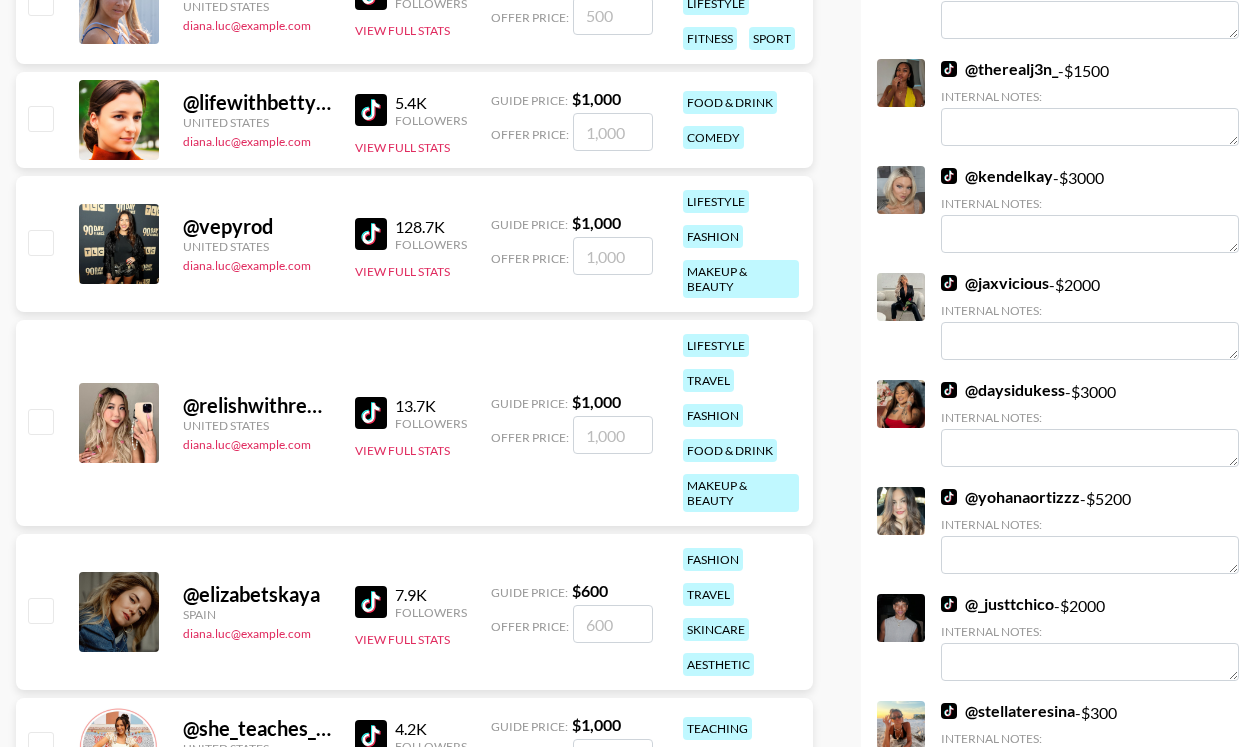 click at bounding box center [40, 242] 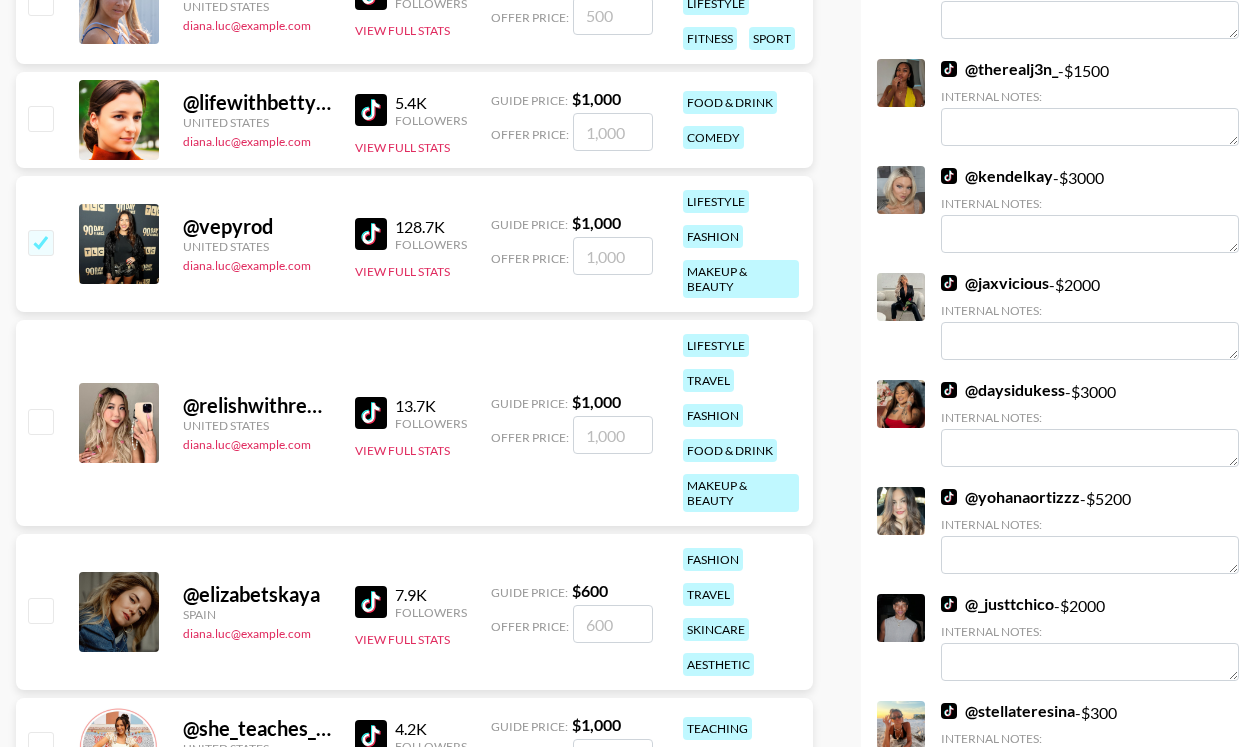 checkbox on "true" 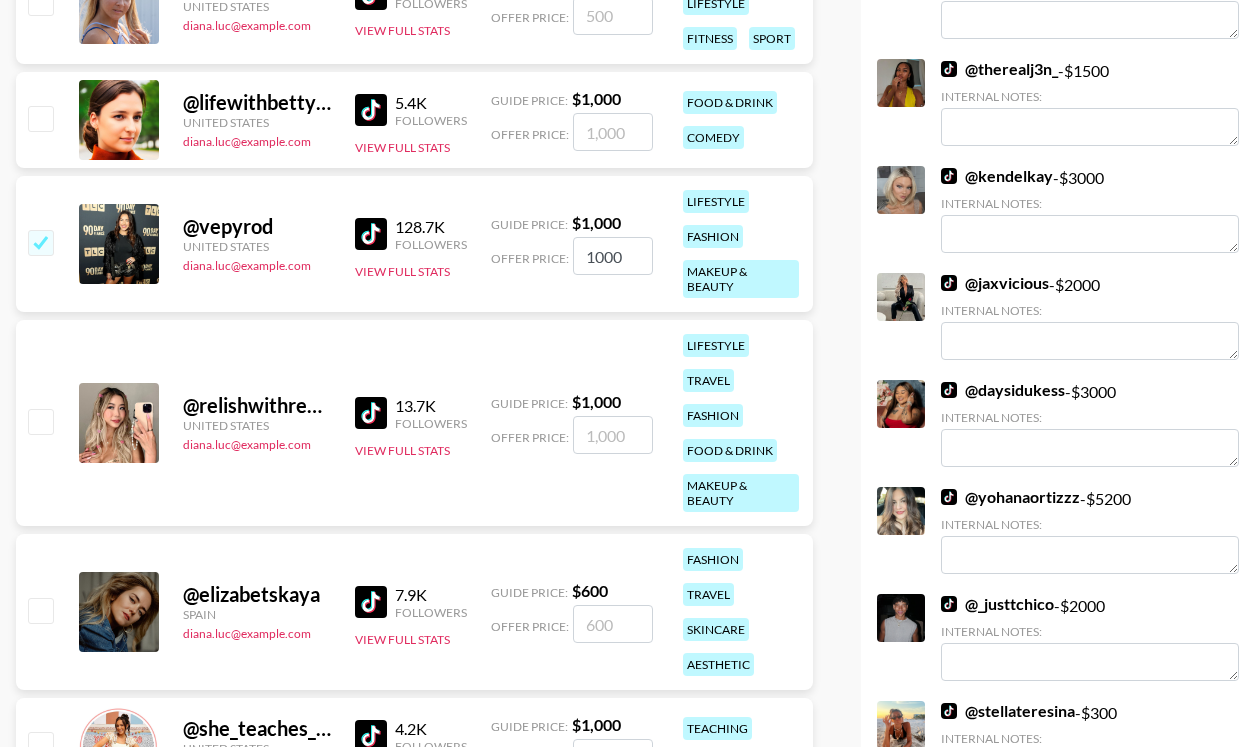 click at bounding box center (371, 234) 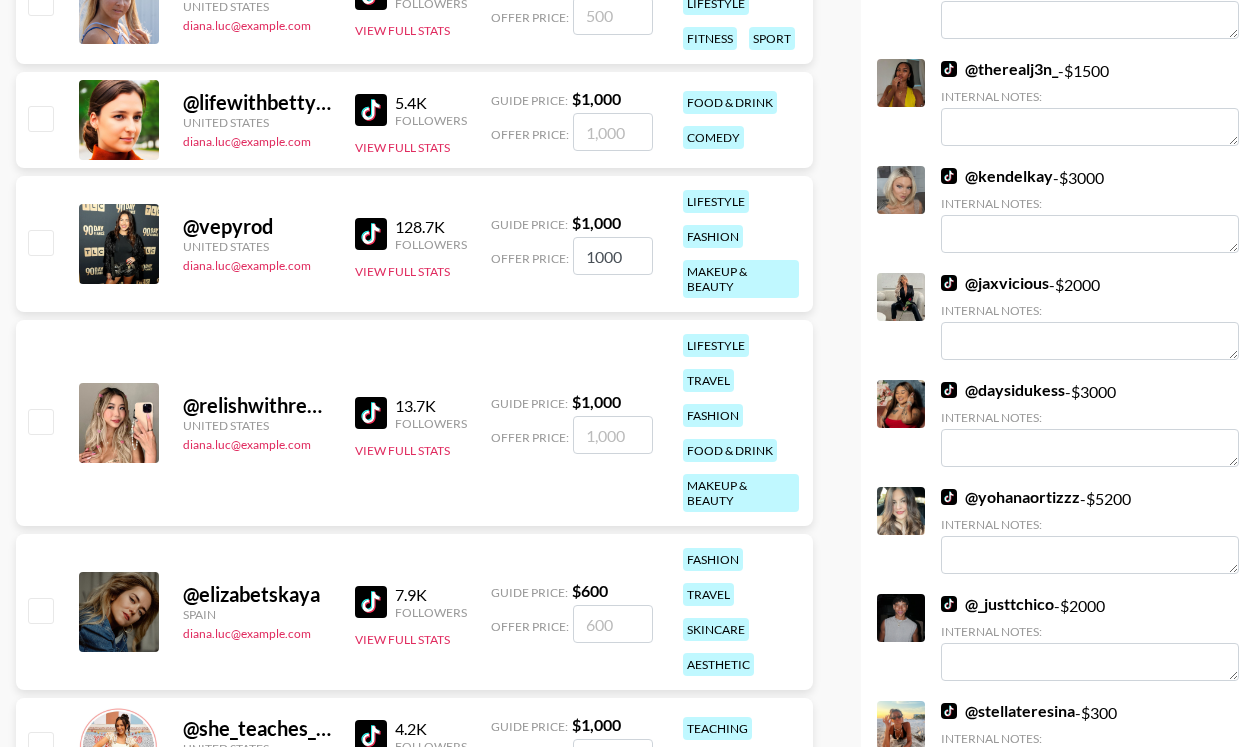 checkbox on "false" 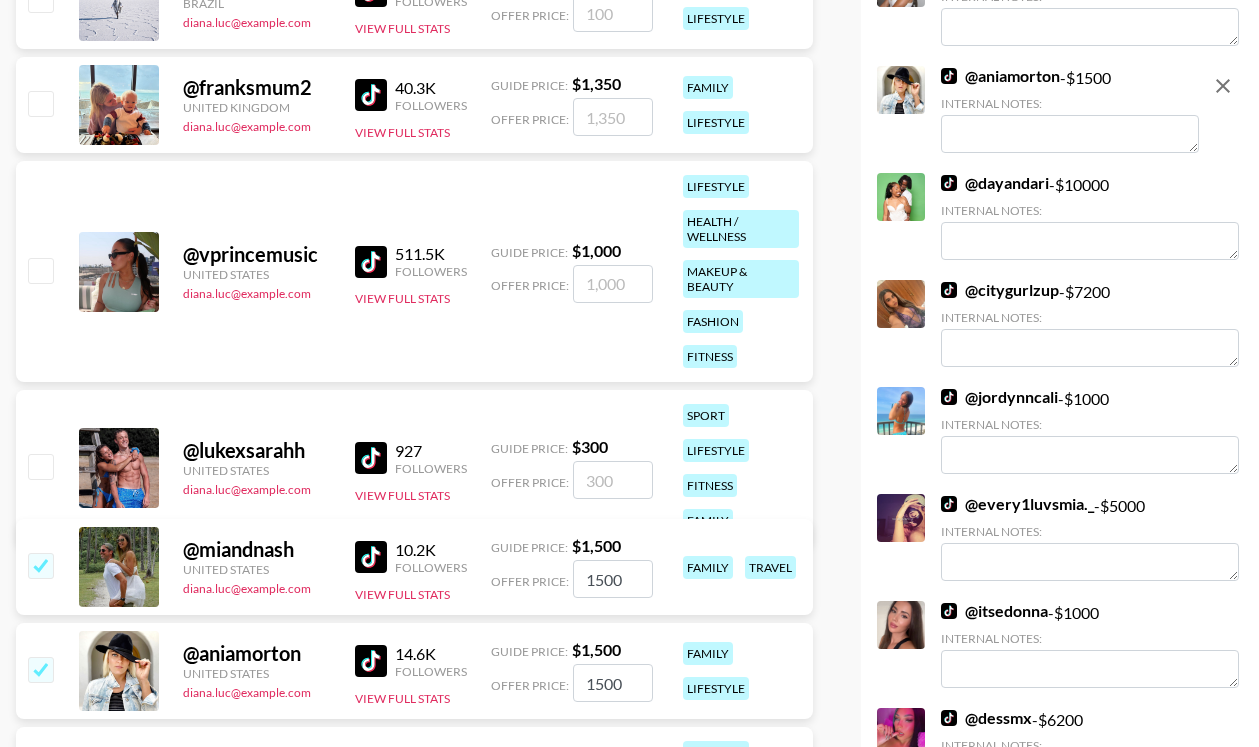 scroll, scrollTop: 7315, scrollLeft: 0, axis: vertical 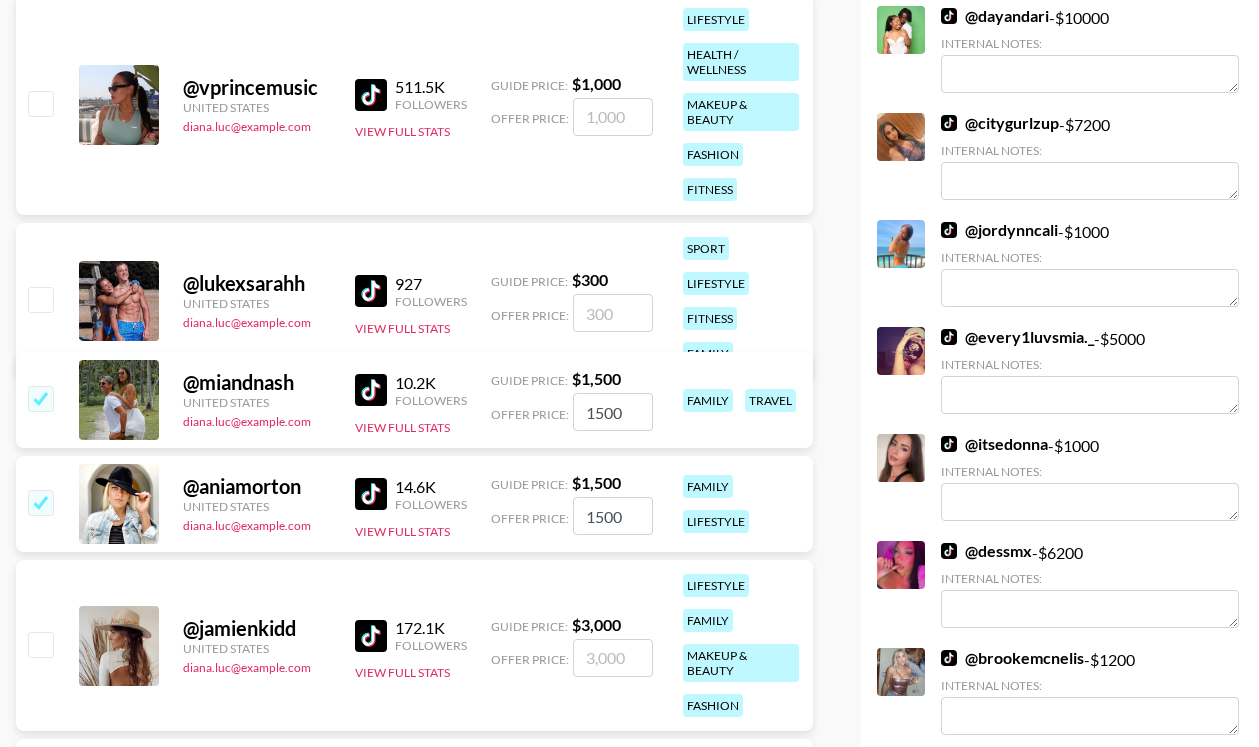 click at bounding box center (40, 398) 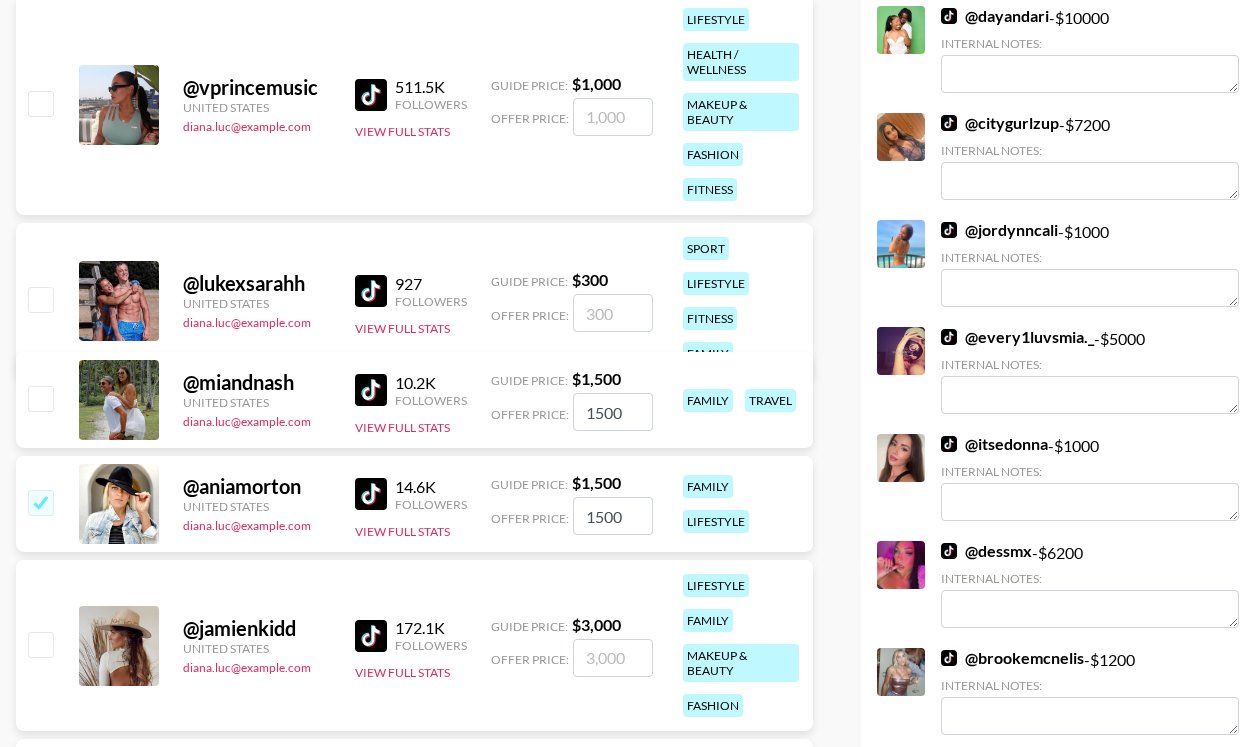 checkbox on "false" 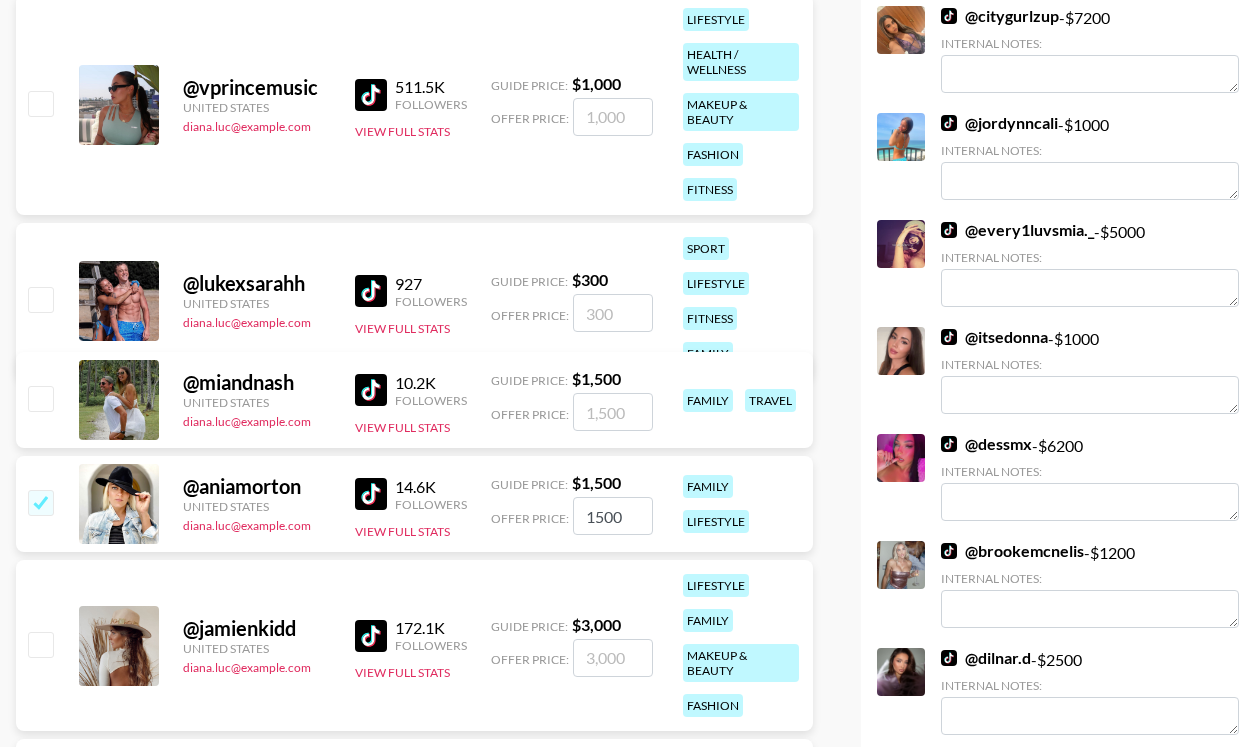 click at bounding box center (40, 502) 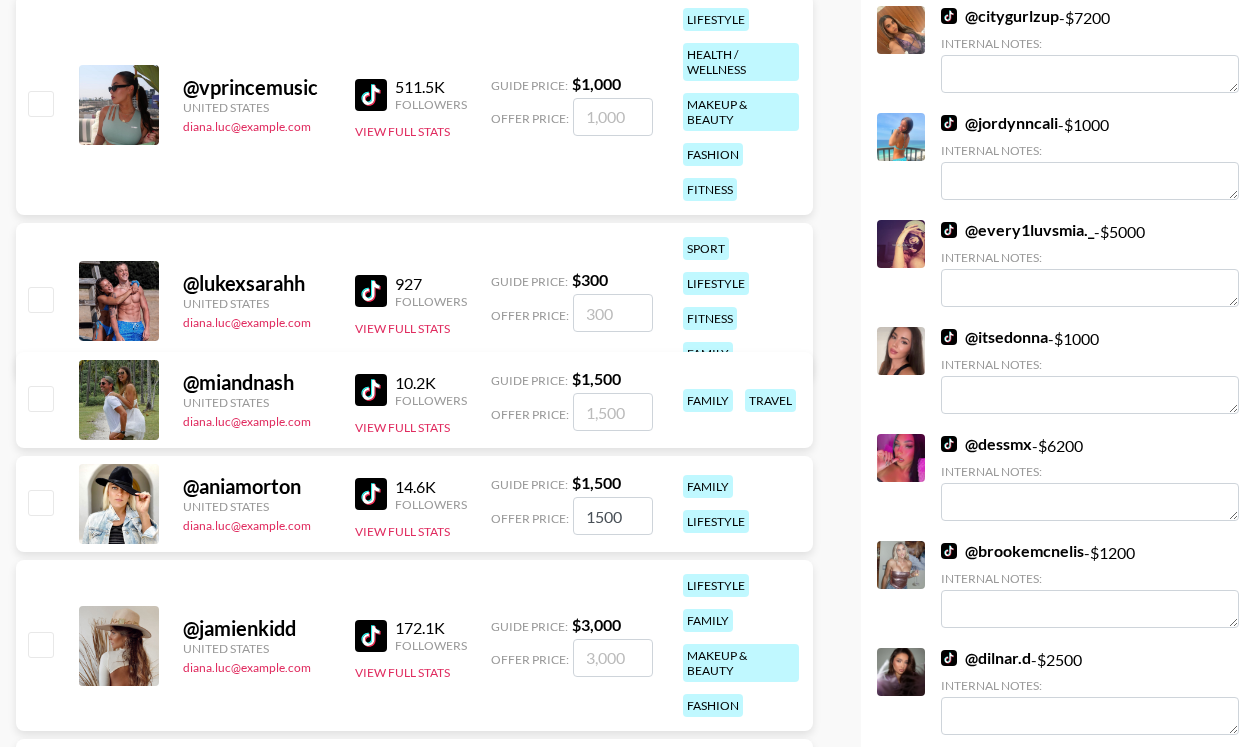 checkbox on "false" 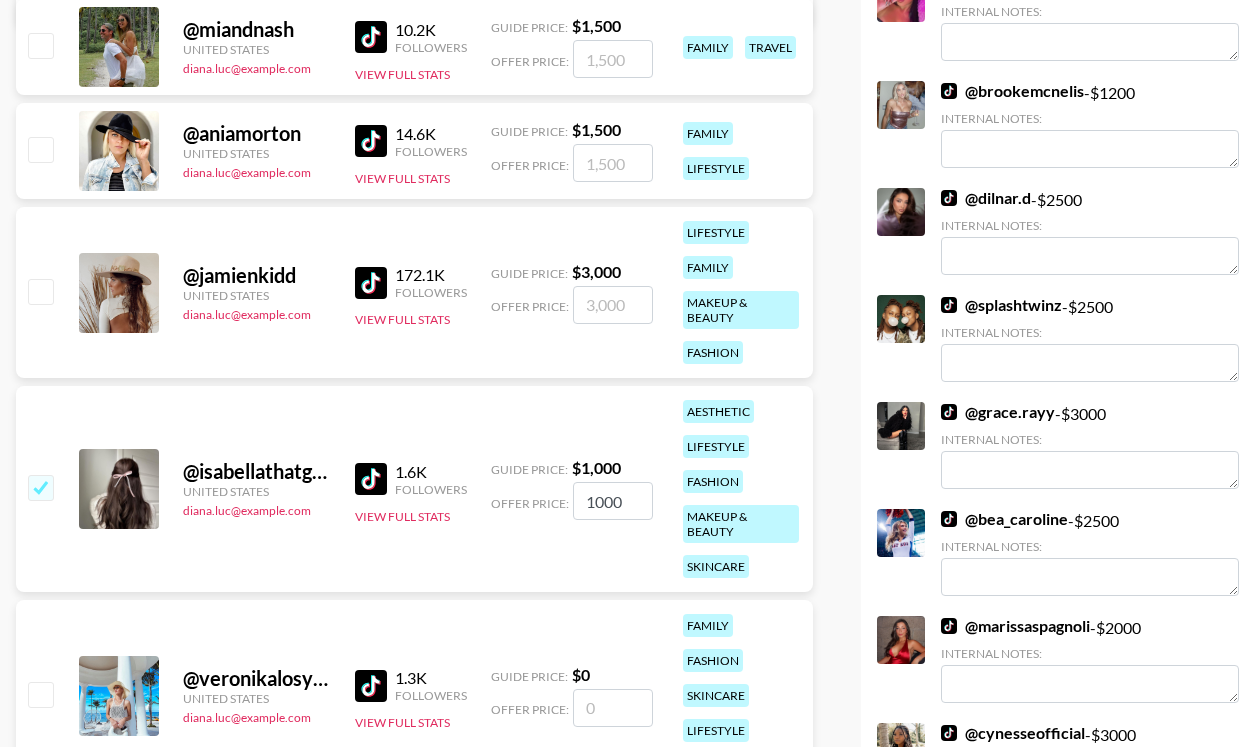 scroll, scrollTop: 7678, scrollLeft: 0, axis: vertical 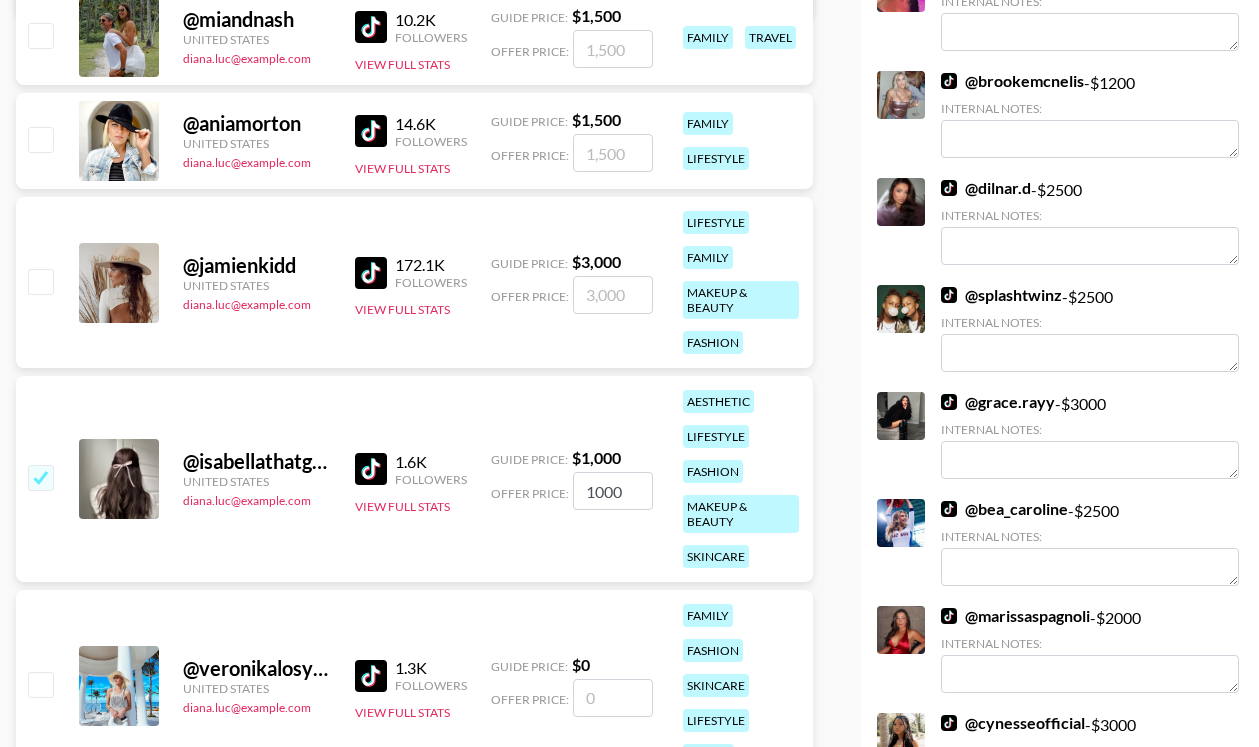 click at bounding box center (40, 477) 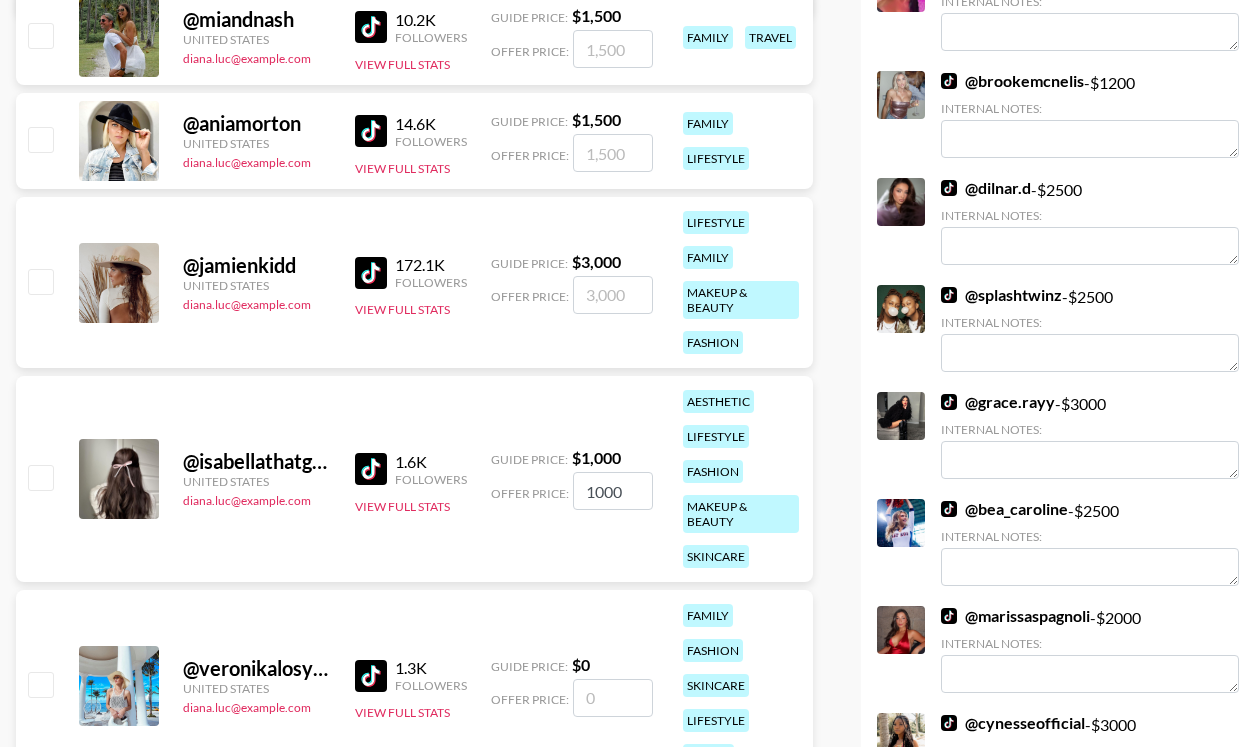 checkbox on "false" 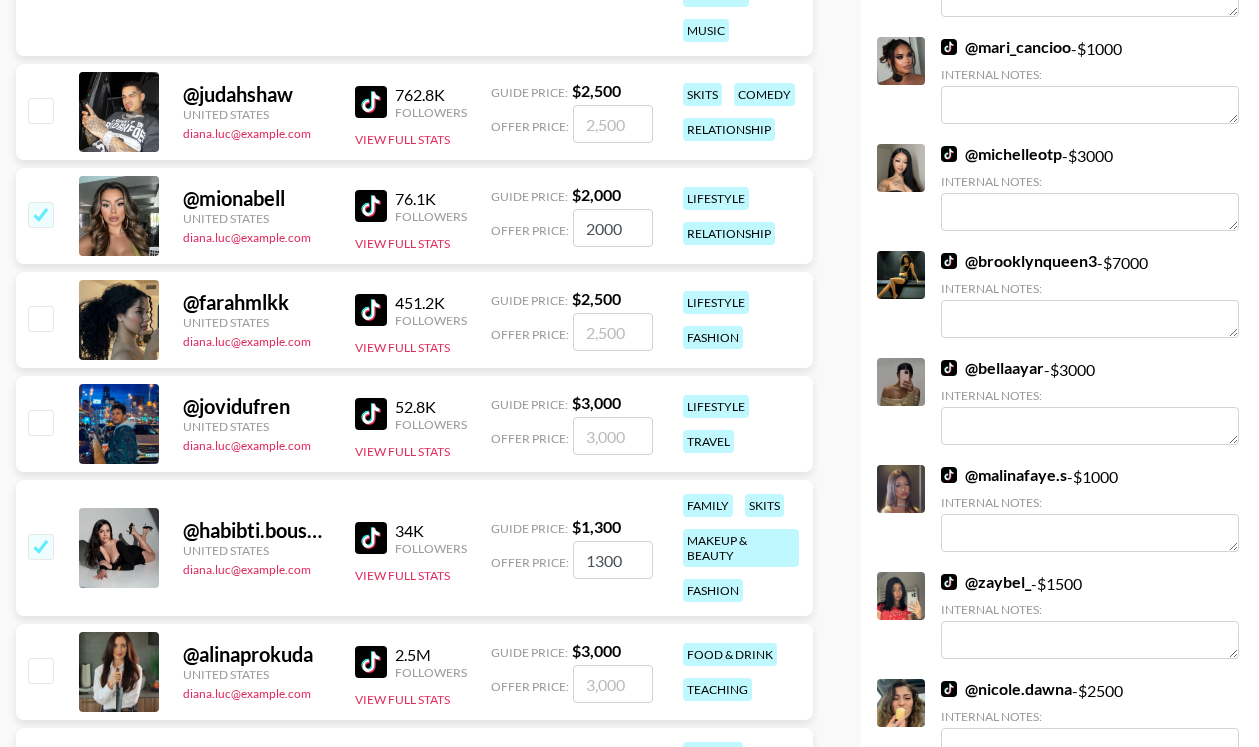 scroll, scrollTop: 2682, scrollLeft: 0, axis: vertical 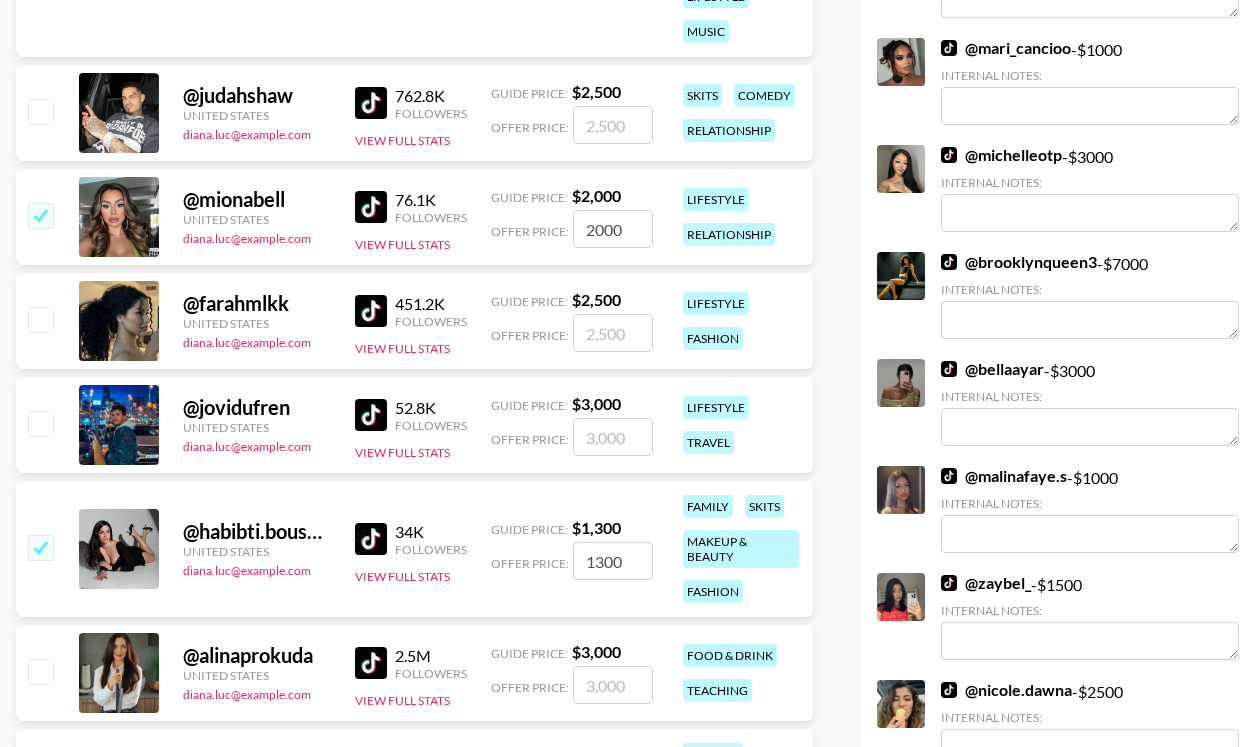 click at bounding box center [40, 319] 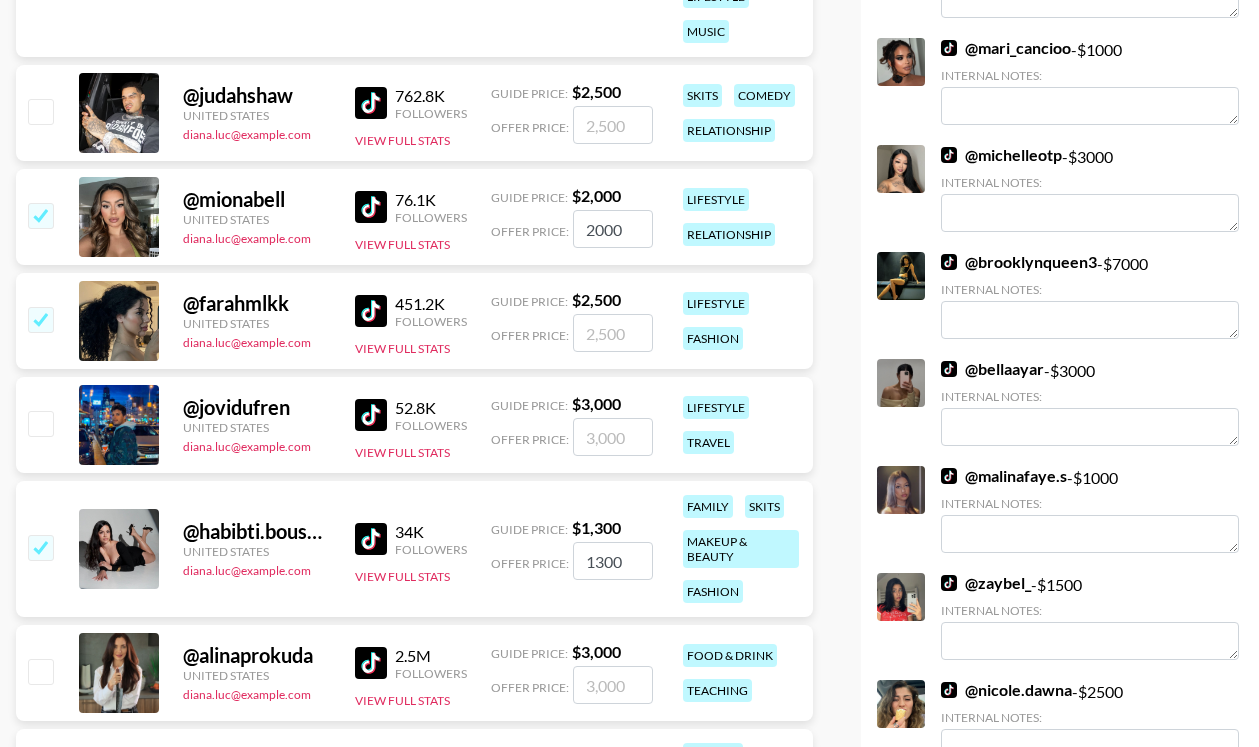 checkbox on "true" 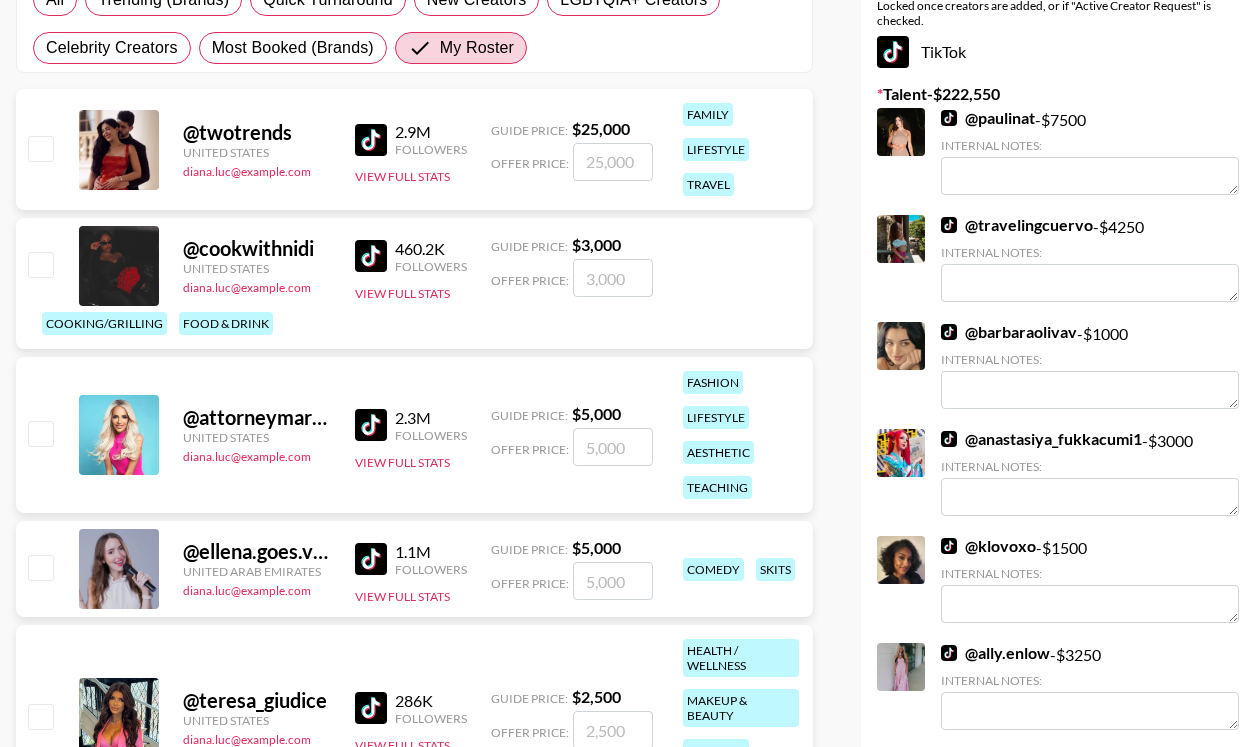 scroll, scrollTop: 0, scrollLeft: 0, axis: both 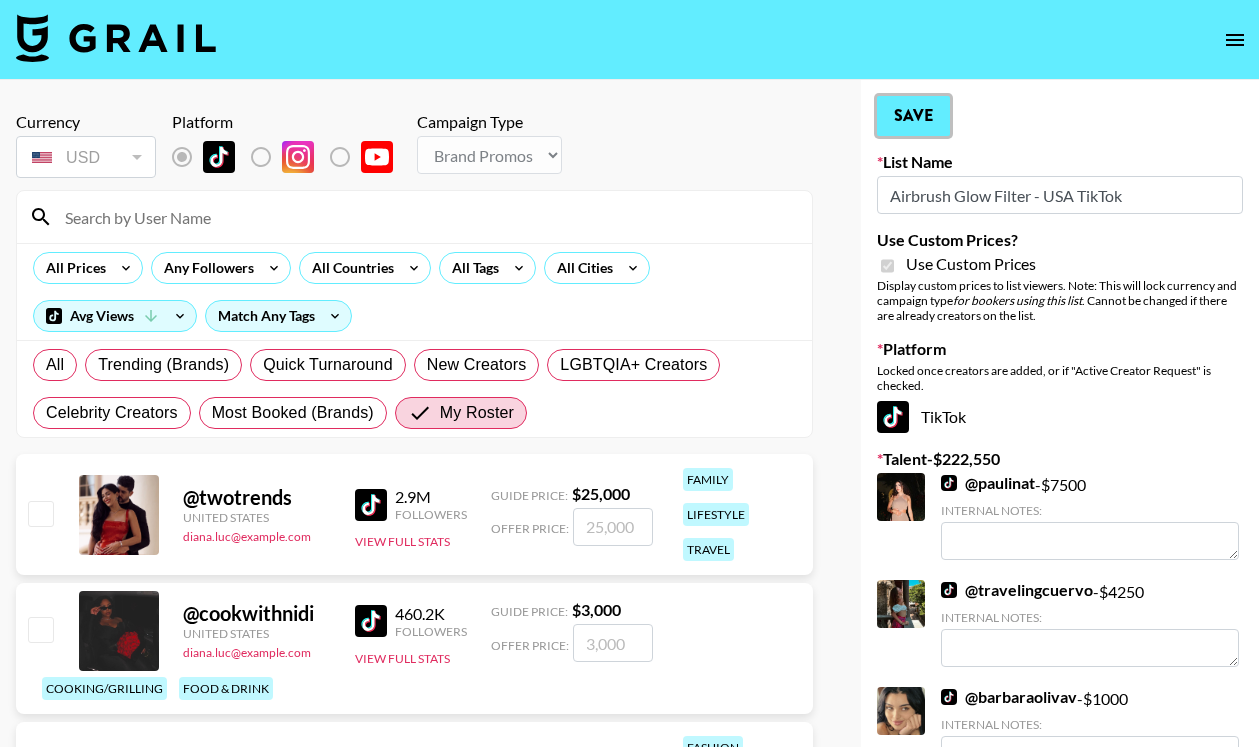 click on "Save" at bounding box center (913, 116) 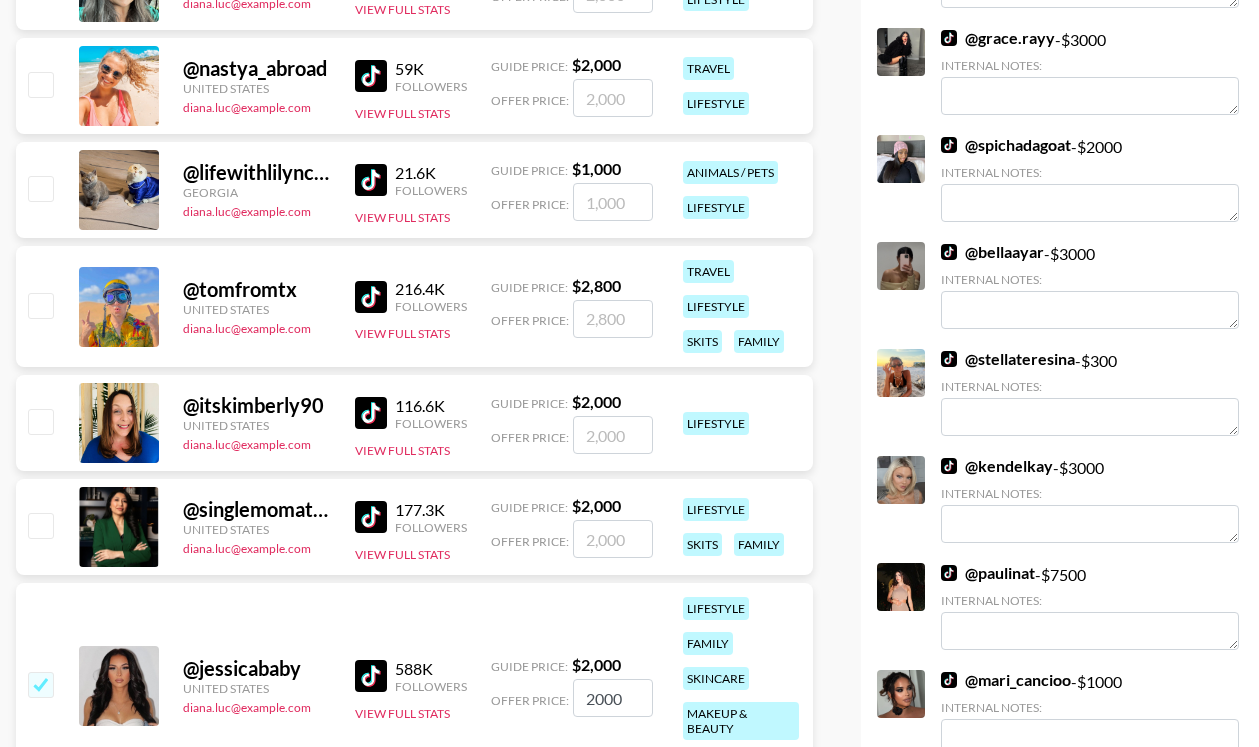 scroll, scrollTop: 4169, scrollLeft: 0, axis: vertical 